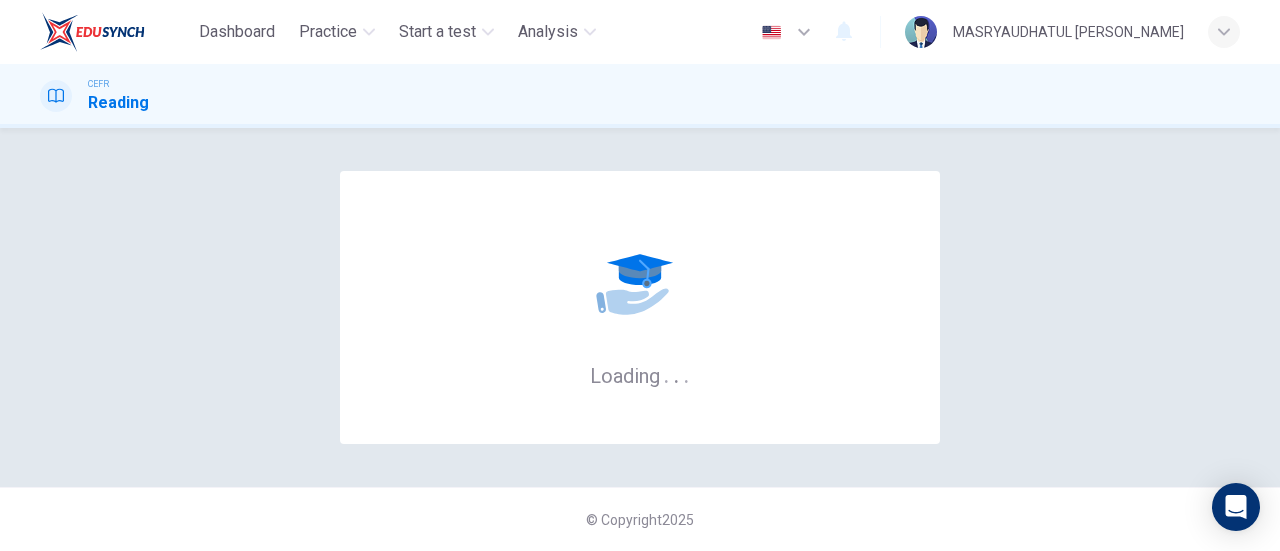 scroll, scrollTop: 0, scrollLeft: 0, axis: both 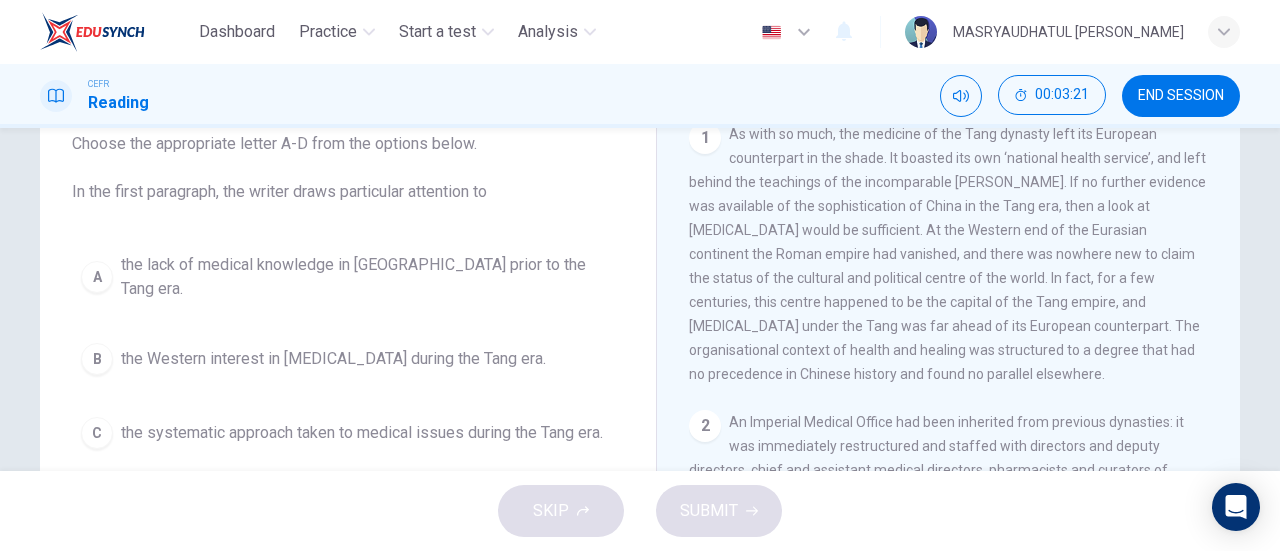 click on "B the Western interest in [MEDICAL_DATA] during the Tang era." at bounding box center (348, 359) 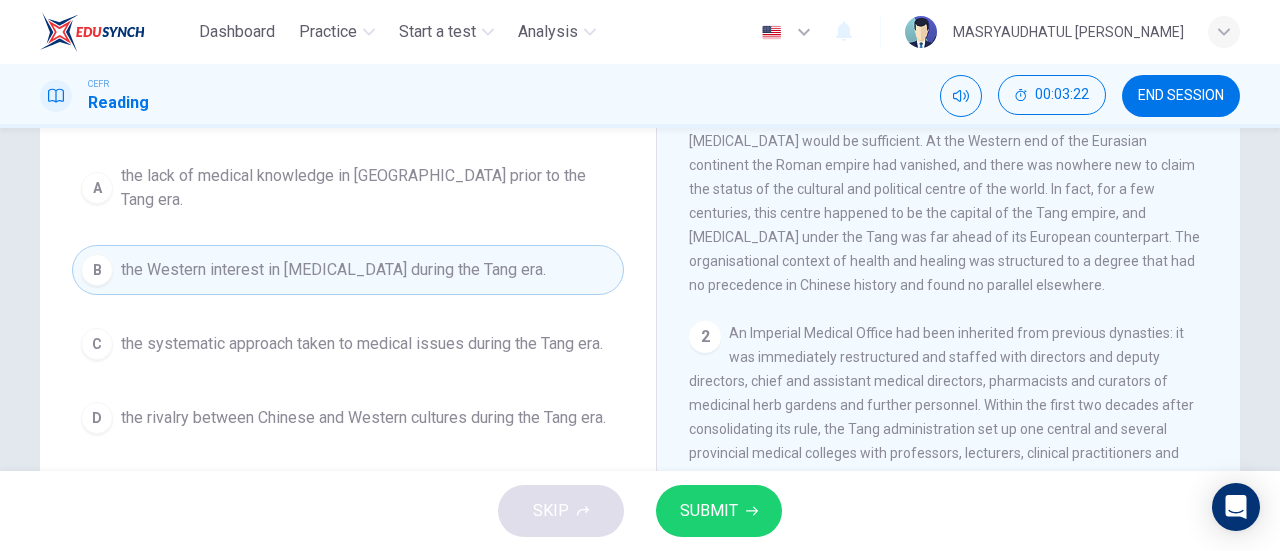 scroll, scrollTop: 222, scrollLeft: 0, axis: vertical 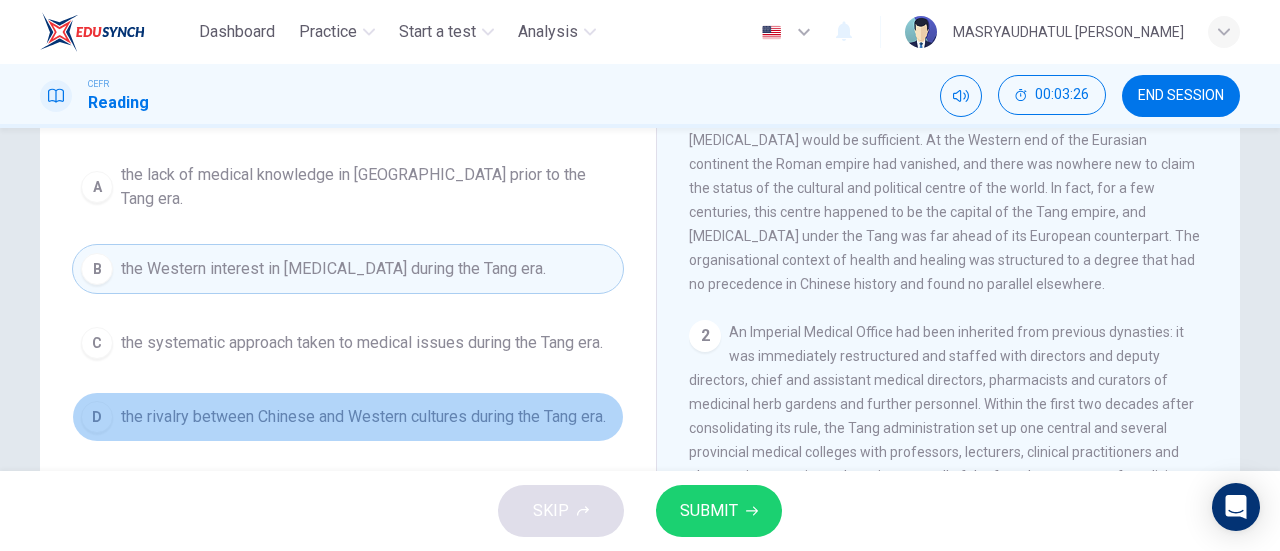 click on "D the rivalry between Chinese and Western cultures during the Tang era." at bounding box center [348, 417] 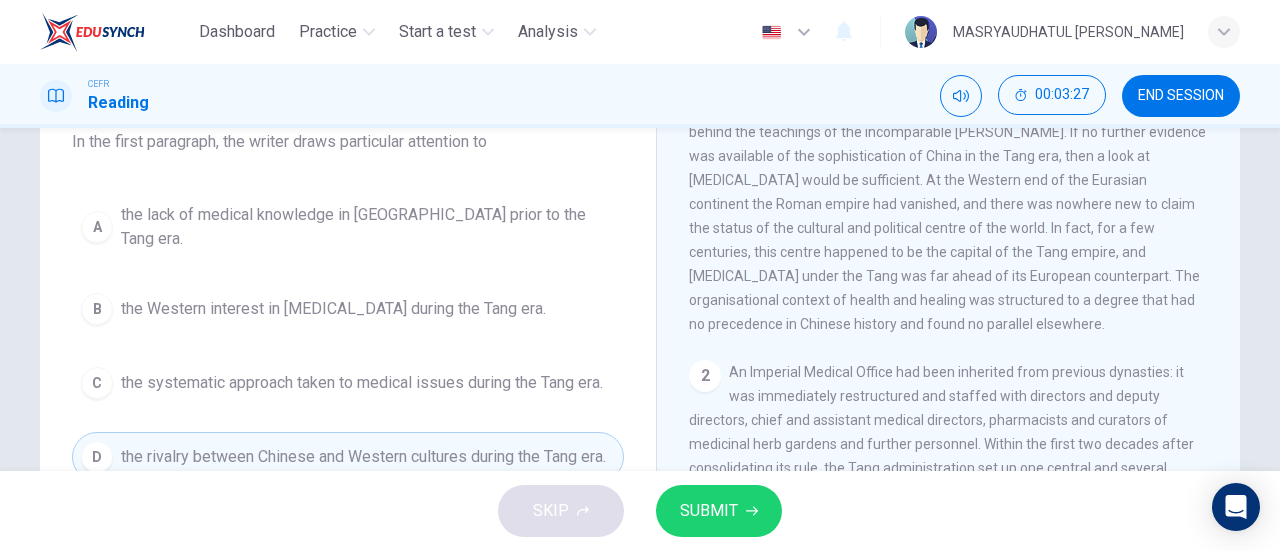 scroll, scrollTop: 176, scrollLeft: 0, axis: vertical 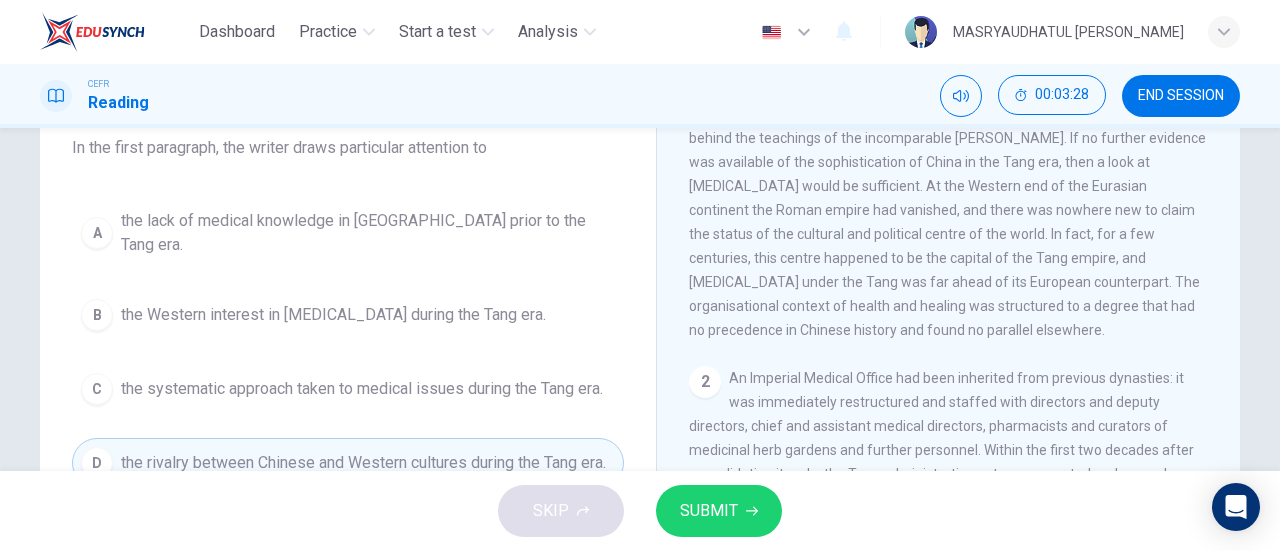 click on "SUBMIT" at bounding box center (719, 511) 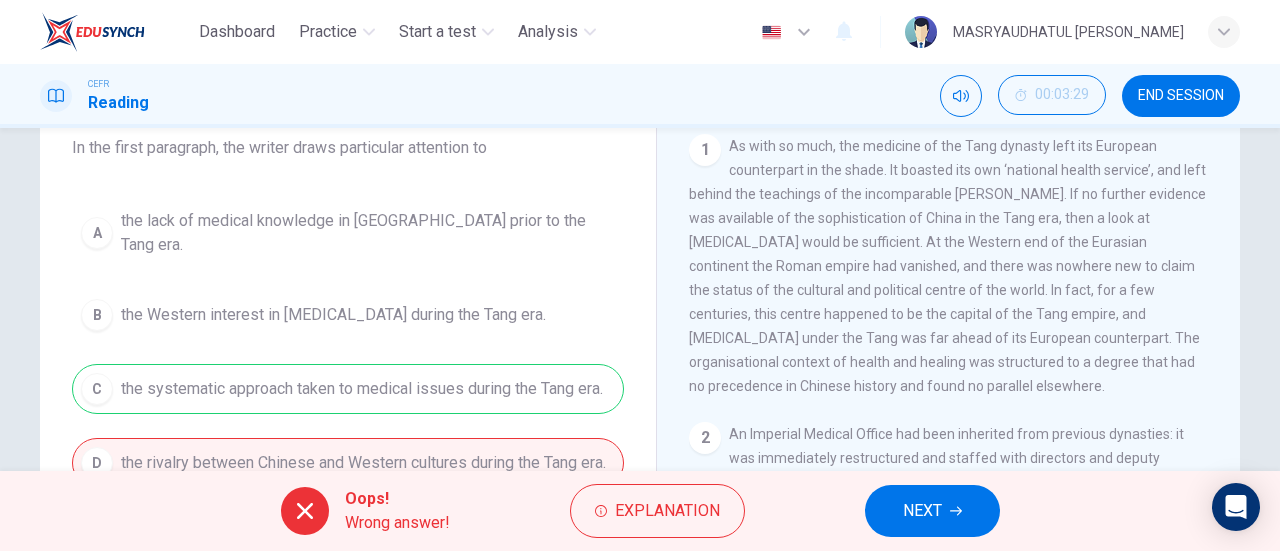scroll, scrollTop: 354, scrollLeft: 0, axis: vertical 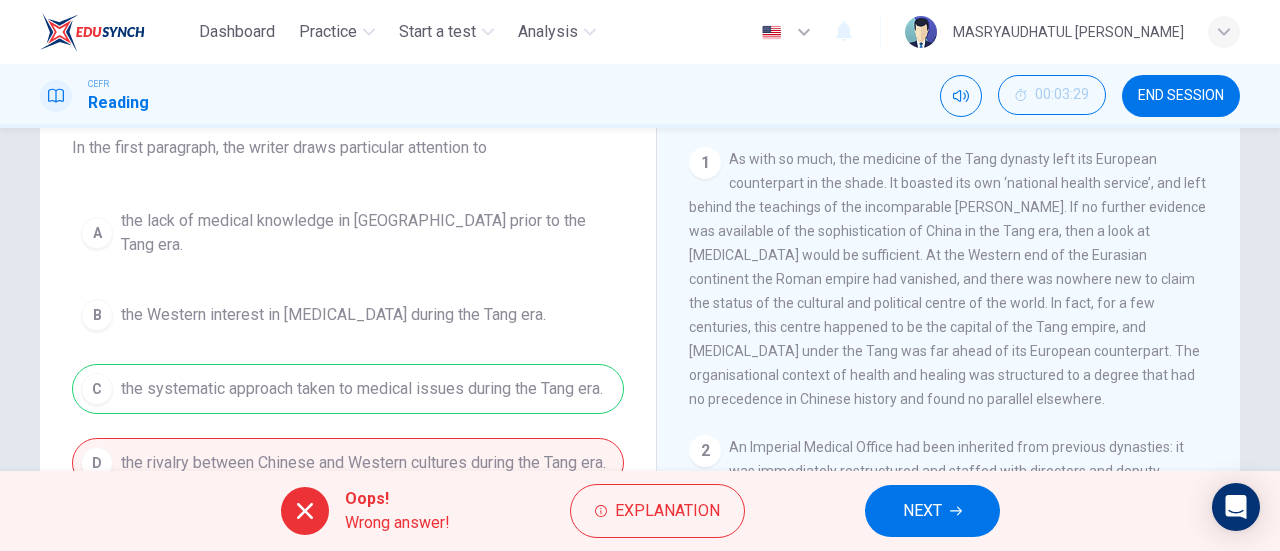 drag, startPoint x: 827, startPoint y: 243, endPoint x: 794, endPoint y: 243, distance: 33 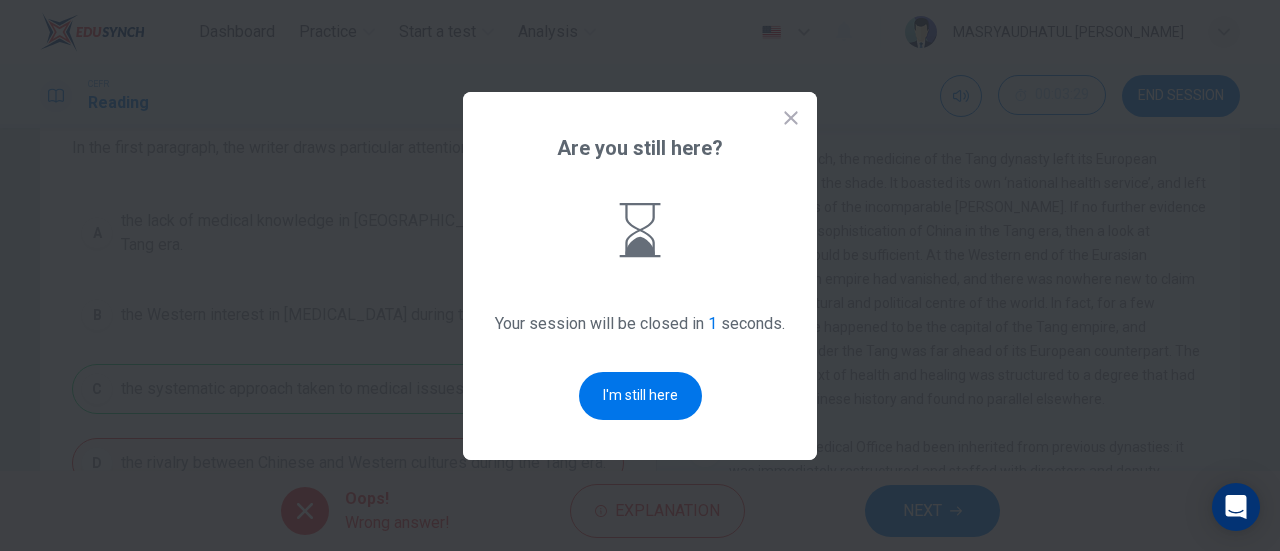 scroll, scrollTop: 0, scrollLeft: 0, axis: both 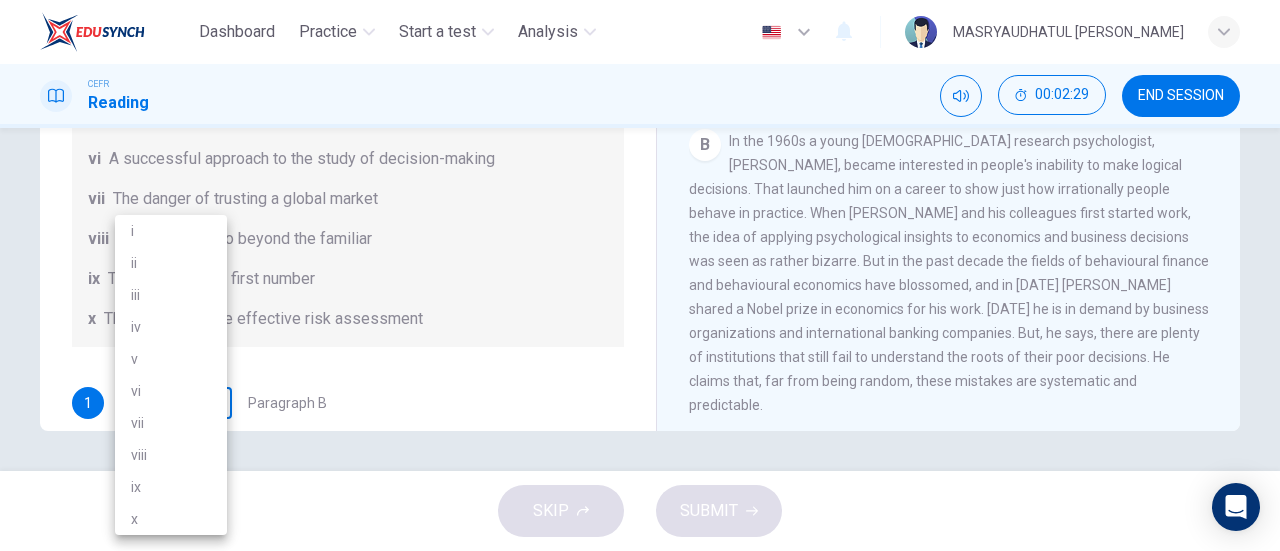 click on "Dashboard Practice Start a test Analysis English en ​ MASRYAUDHATUL NAJEEHA BINTI MOHD SYARUL CEFR Reading 00:02:29 END SESSION Questions 1 - 6 Reading Passage 1 has nine paragraphs  A-I
Choose the correct heading for Paragraphs  B  and  D-H  from the list of headings below.
Write the correct number  (i-xi)  in the boxes below. List of Headings i Not identifying the correct priorities ii A solution for the long term iii The difficulty of changing your mind iv Why looking back is unhelpful v Strengthening inner resources vi A successful approach to the study of decision-making vii The danger of trusting a global market viii Reluctance to go beyond the familiar ix The power of the first number x The need for more effective risk assessment 1 ​ ​ Paragraph B 2 ​ ​ Paragraph D 3 ​ ​ Paragraph E 4 ​ ​ Paragraph F 5 ​ ​ Paragraph G 6 ​ ​ Paragraph H Why Risks Can Go Wrong CLICK TO ZOOM Click to Zoom A B C D E F G H I SKIP SUBMIT EduSynch - Online Language Proficiency Testing
2025" at bounding box center (640, 275) 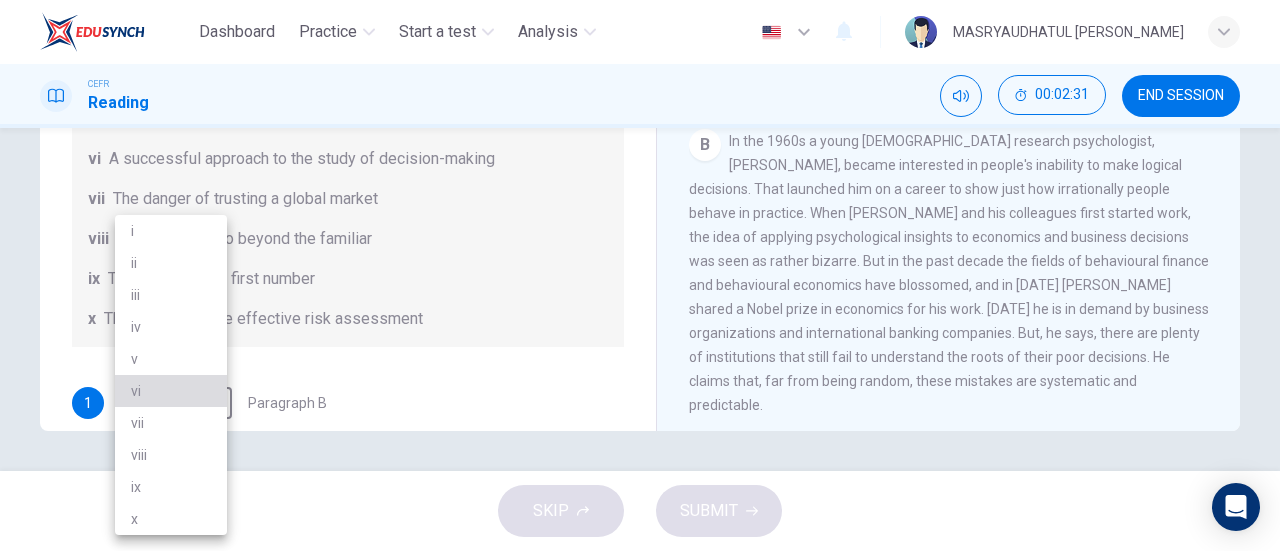 click on "vi" at bounding box center (171, 391) 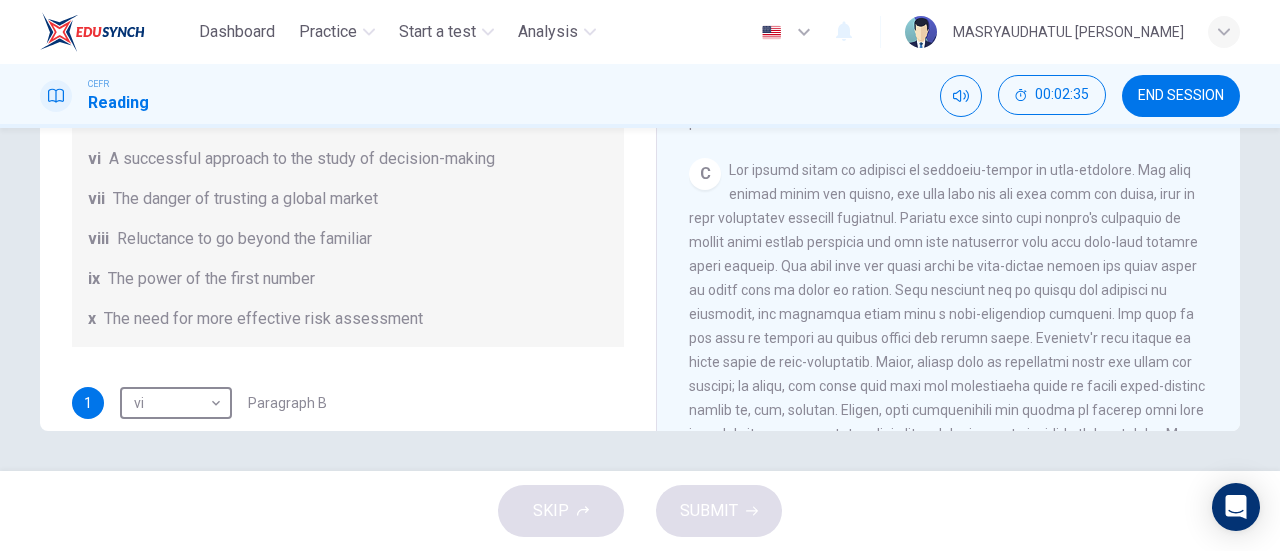 scroll, scrollTop: 544, scrollLeft: 0, axis: vertical 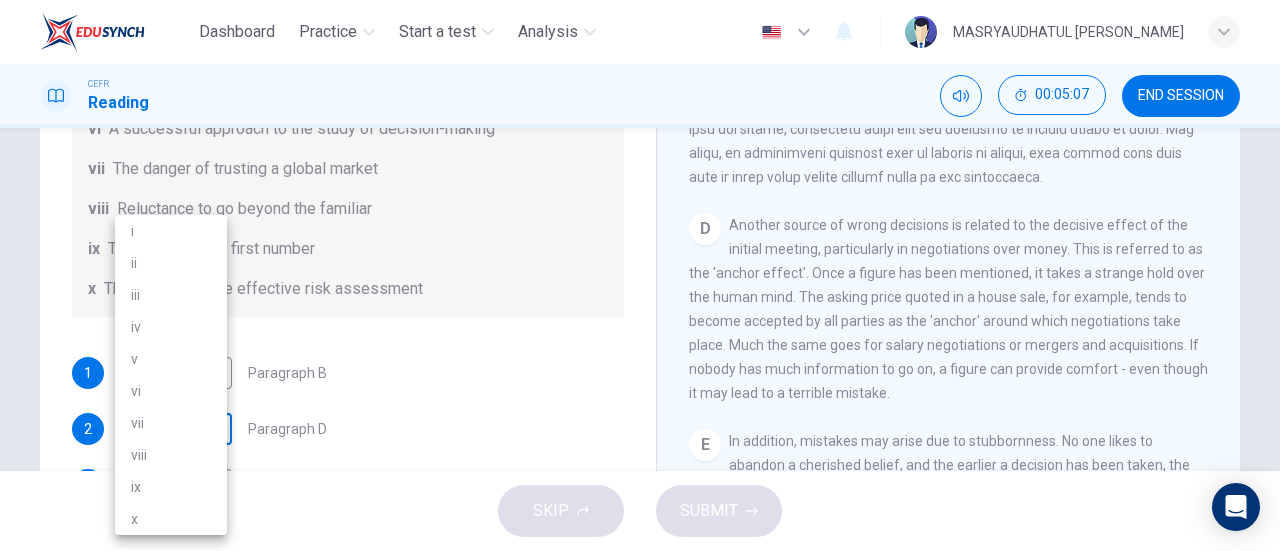 click on "Dashboard Practice Start a test Analysis English en ​ MASRYAUDHATUL NAJEEHA BINTI MOHD SYARUL CEFR Reading 00:05:07 END SESSION Questions 1 - 6 Reading Passage 1 has nine paragraphs  A-I
Choose the correct heading for Paragraphs  B  and  D-H  from the list of headings below.
Write the correct number  (i-xi)  in the boxes below. List of Headings i Not identifying the correct priorities ii A solution for the long term iii The difficulty of changing your mind iv Why looking back is unhelpful v Strengthening inner resources vi A successful approach to the study of decision-making vii The danger of trusting a global market viii Reluctance to go beyond the familiar ix The power of the first number x The need for more effective risk assessment 1 vi vi ​ Paragraph B 2 ​ ​ Paragraph D 3 ​ ​ Paragraph E 4 ​ ​ Paragraph F 5 ​ ​ Paragraph G 6 ​ ​ Paragraph H Why Risks Can Go Wrong CLICK TO ZOOM Click to Zoom A B C D E F G H I SKIP SUBMIT EduSynch - Online Language Proficiency Testing
i" at bounding box center (640, 275) 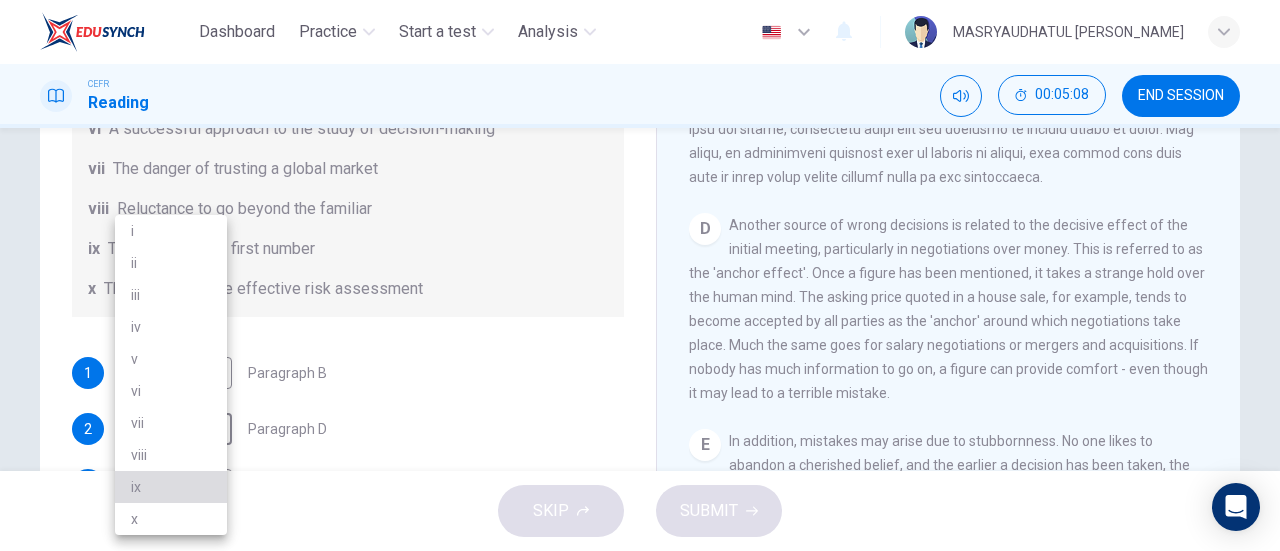 click on "ix" at bounding box center (171, 487) 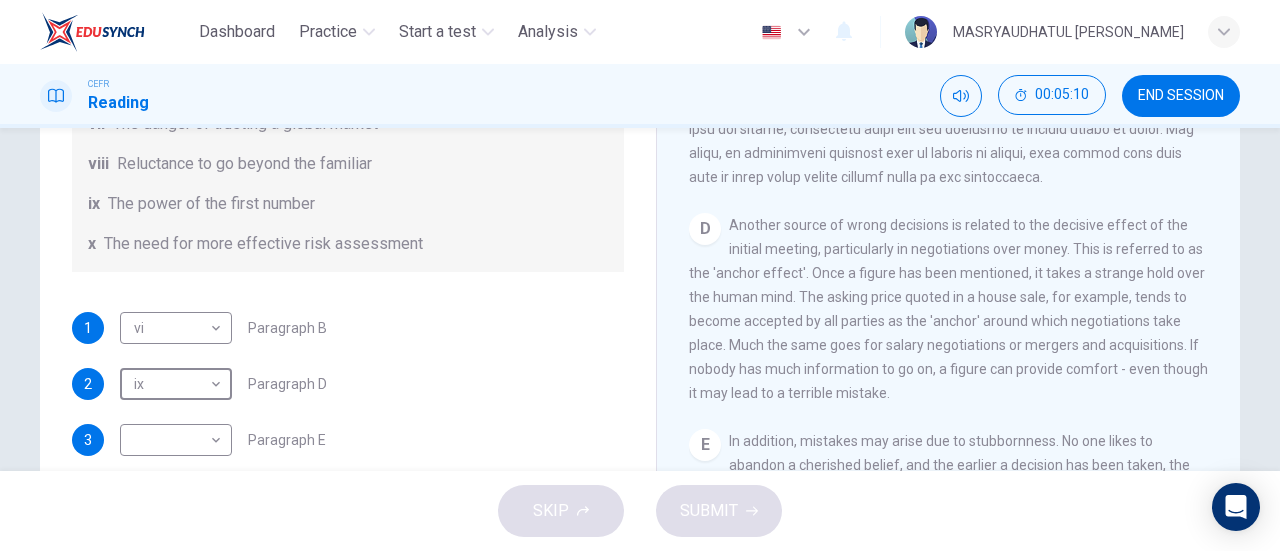 scroll, scrollTop: 233, scrollLeft: 0, axis: vertical 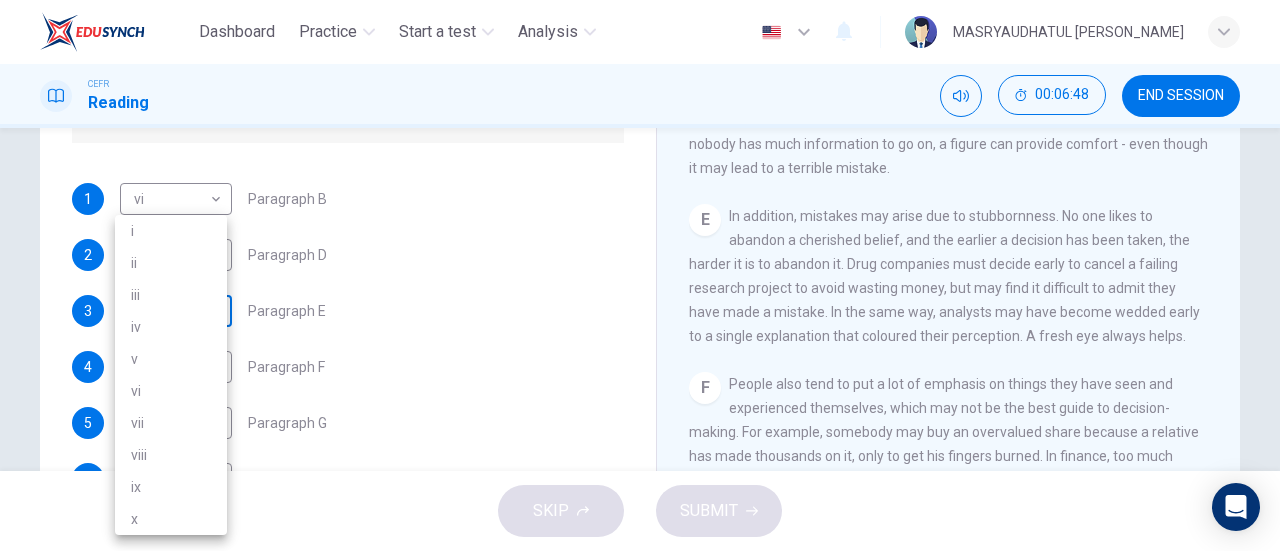 click on "Dashboard Practice Start a test Analysis English en ​ MASRYAUDHATUL NAJEEHA BINTI MOHD SYARUL CEFR Reading 00:06:48 END SESSION Questions 1 - 6 Reading Passage 1 has nine paragraphs  A-I
Choose the correct heading for Paragraphs  B  and  D-H  from the list of headings below.
Write the correct number  (i-xi)  in the boxes below. List of Headings i Not identifying the correct priorities ii A solution for the long term iii The difficulty of changing your mind iv Why looking back is unhelpful v Strengthening inner resources vi A successful approach to the study of decision-making vii The danger of trusting a global market viii Reluctance to go beyond the familiar ix The power of the first number x The need for more effective risk assessment 1 vi vi ​ Paragraph B 2 ix ix ​ Paragraph D 3 ​ ​ Paragraph E 4 ​ ​ Paragraph F 5 ​ ​ Paragraph G 6 ​ ​ Paragraph H Why Risks Can Go Wrong CLICK TO ZOOM Click to Zoom A B C D E F G H I SKIP SUBMIT EduSynch - Online Language Proficiency Testing" at bounding box center [640, 275] 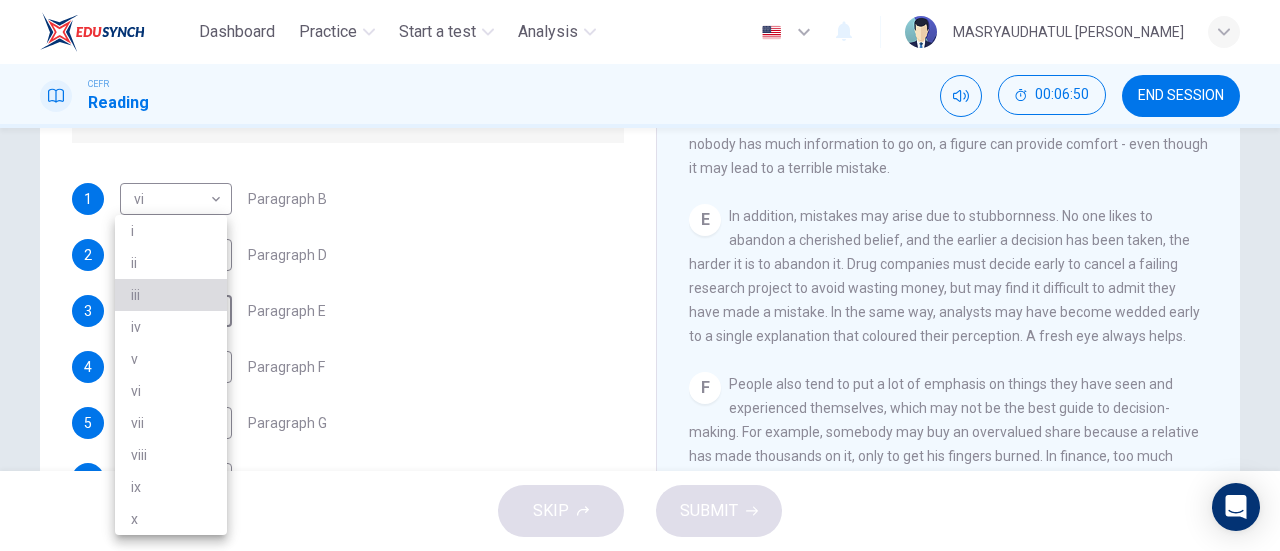 click on "iii" at bounding box center [171, 295] 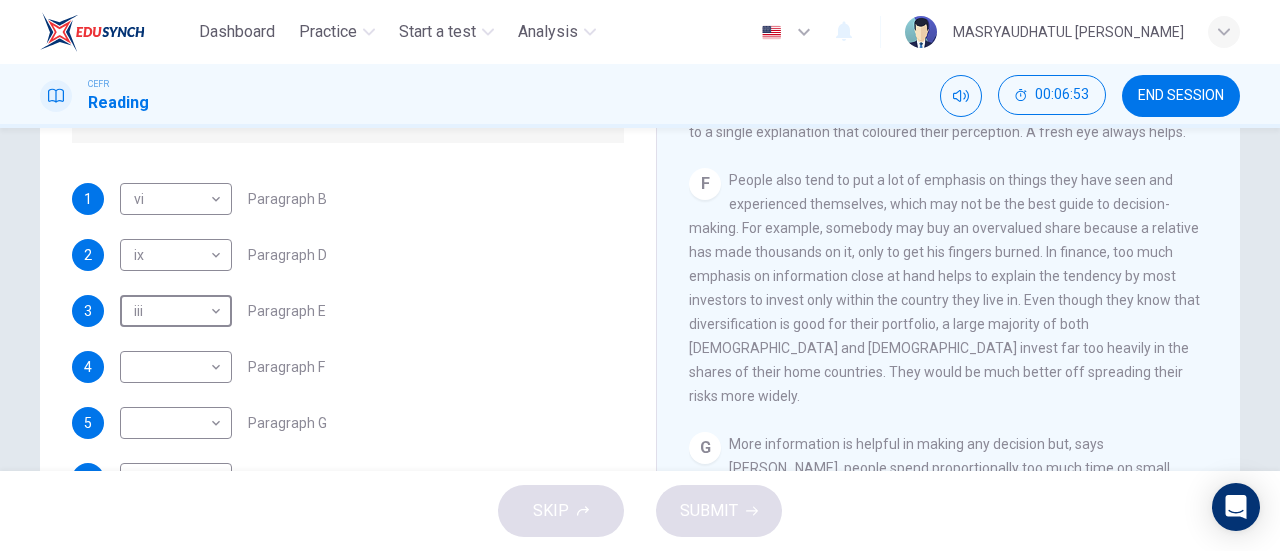 scroll, scrollTop: 1358, scrollLeft: 0, axis: vertical 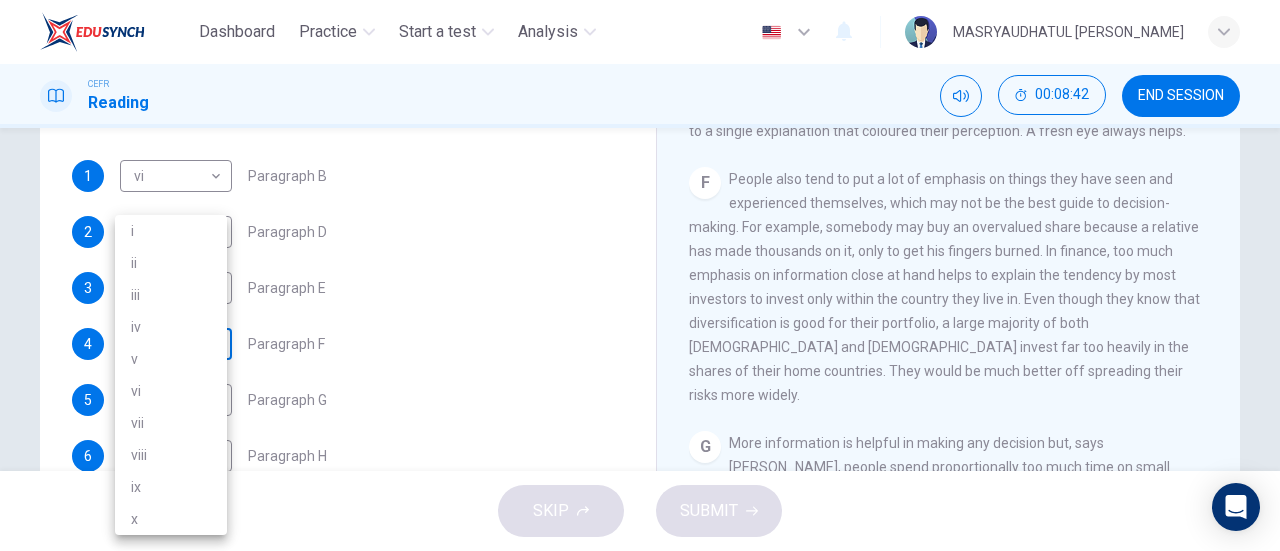 click on "Dashboard Practice Start a test Analysis English en ​ MASRYAUDHATUL NAJEEHA BINTI MOHD SYARUL CEFR Reading 00:08:42 END SESSION Questions 1 - 6 Reading Passage 1 has nine paragraphs  A-I
Choose the correct heading for Paragraphs  B  and  D-H  from the list of headings below.
Write the correct number  (i-xi)  in the boxes below. List of Headings i Not identifying the correct priorities ii A solution for the long term iii The difficulty of changing your mind iv Why looking back is unhelpful v Strengthening inner resources vi A successful approach to the study of decision-making vii The danger of trusting a global market viii Reluctance to go beyond the familiar ix The power of the first number x The need for more effective risk assessment 1 vi vi ​ Paragraph B 2 ix ix ​ Paragraph D 3 iii iii ​ Paragraph E 4 ​ ​ Paragraph F 5 ​ ​ Paragraph G 6 ​ ​ Paragraph H Why Risks Can Go Wrong CLICK TO ZOOM Click to Zoom A B C D E F G H I SKIP SUBMIT EduSynch - Online Language Proficiency Testing" at bounding box center (640, 275) 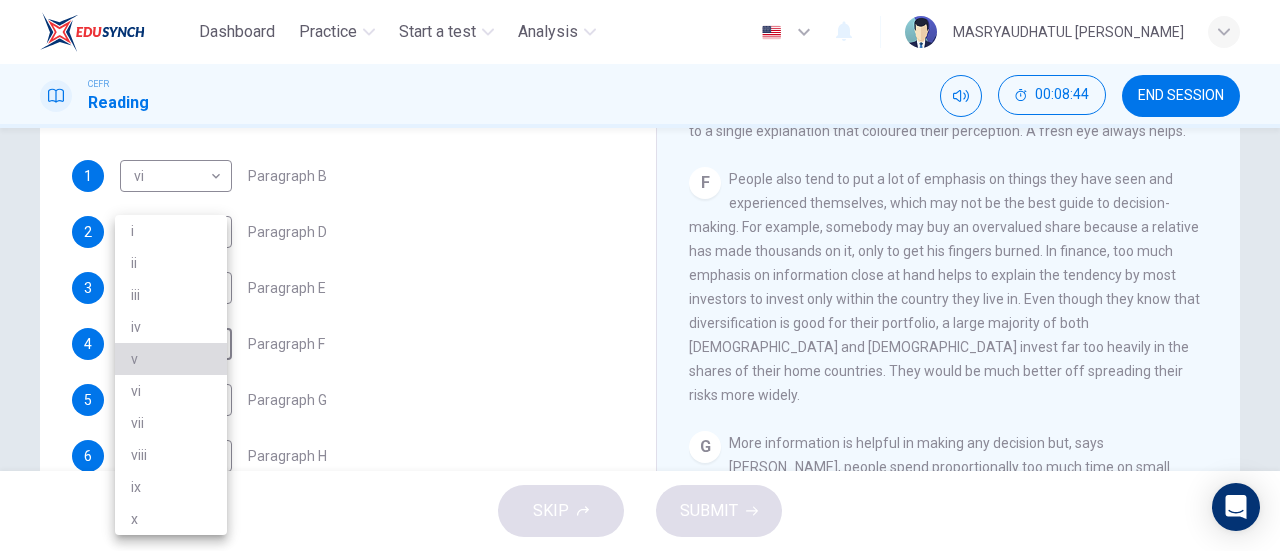 click on "v" at bounding box center (171, 359) 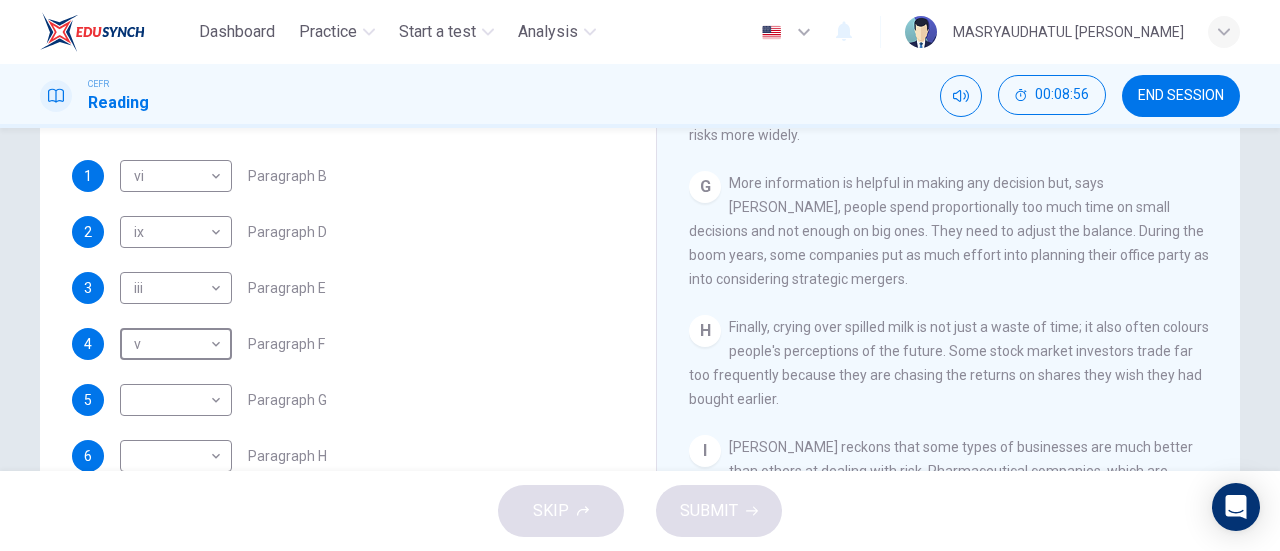 scroll, scrollTop: 1619, scrollLeft: 0, axis: vertical 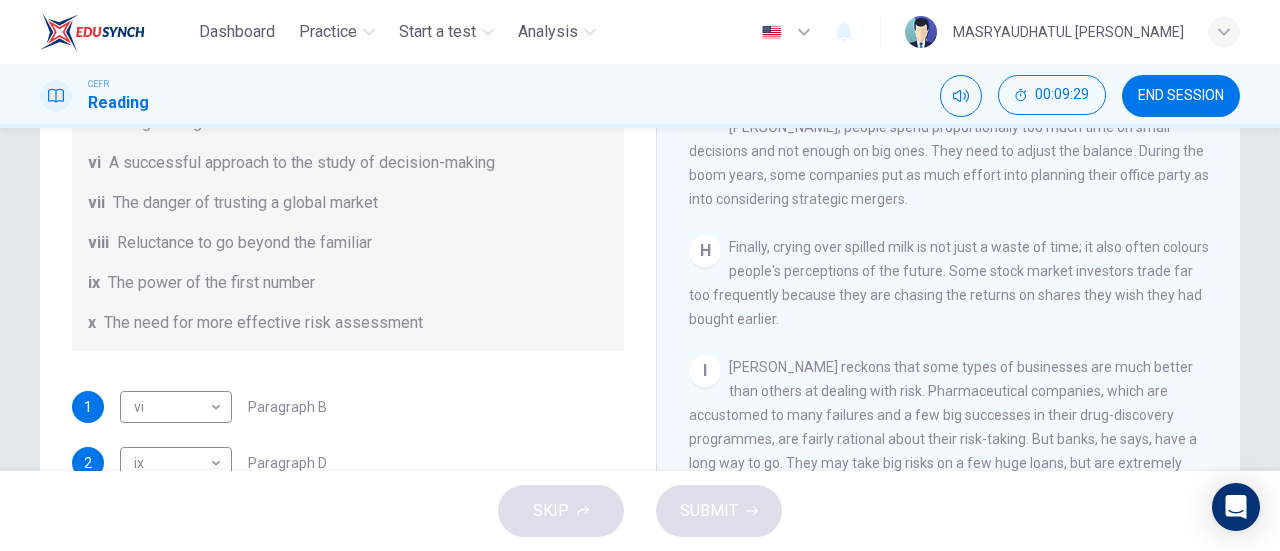 click on "Finally, crying over spilled milk is not just a waste of time; it also often colours people's perceptions of the future. Some stock market investors trade far too frequently because they are chasing the returns on shares they wish they had bought earlier." at bounding box center [949, 283] 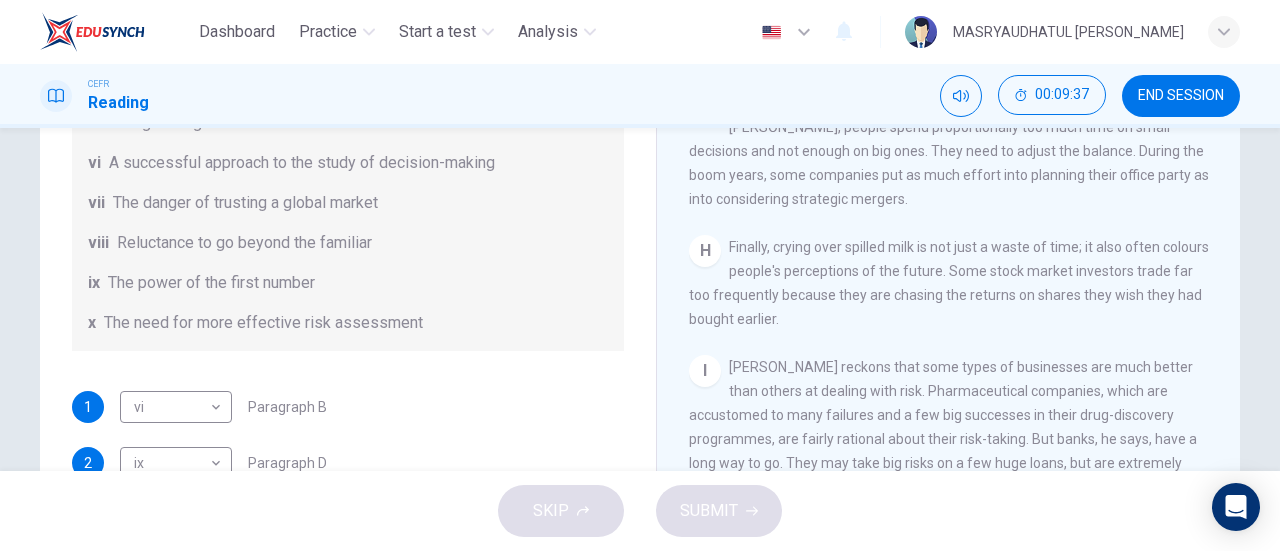 scroll, scrollTop: 0, scrollLeft: 0, axis: both 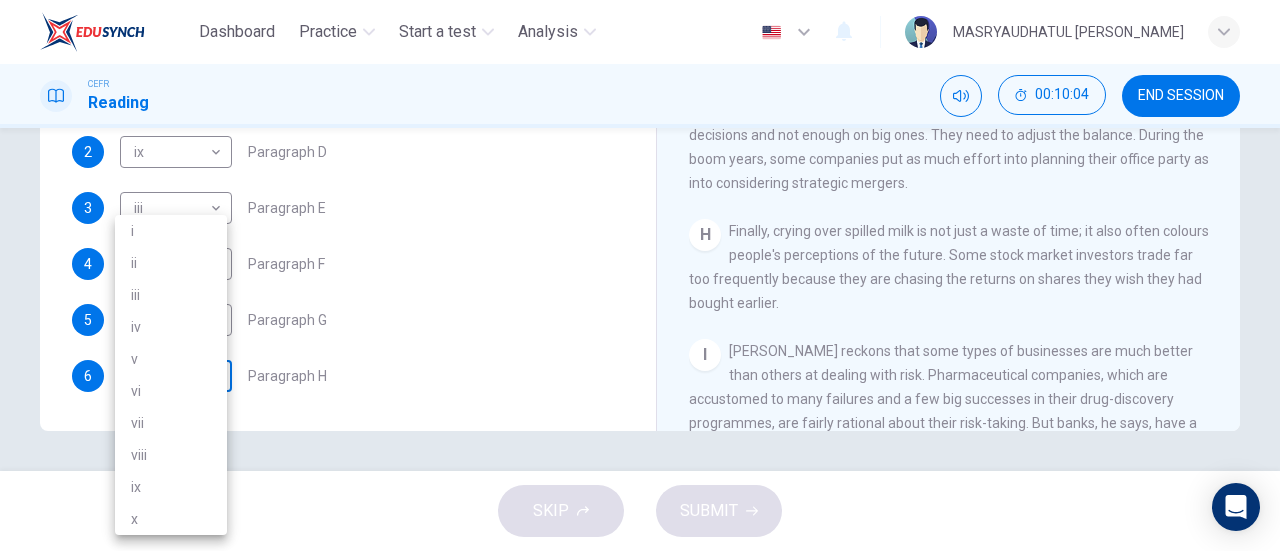 click on "Dashboard Practice Start a test Analysis English en ​ MASRYAUDHATUL NAJEEHA BINTI MOHD SYARUL CEFR Reading 00:10:04 END SESSION Questions 1 - 6 Reading Passage 1 has nine paragraphs  A-I
Choose the correct heading for Paragraphs  B  and  D-H  from the list of headings below.
Write the correct number  (i-xi)  in the boxes below. List of Headings i Not identifying the correct priorities ii A solution for the long term iii The difficulty of changing your mind iv Why looking back is unhelpful v Strengthening inner resources vi A successful approach to the study of decision-making vii The danger of trusting a global market viii Reluctance to go beyond the familiar ix The power of the first number x The need for more effective risk assessment 1 vi vi ​ Paragraph B 2 ix ix ​ Paragraph D 3 iii iii ​ Paragraph E 4 v v ​ Paragraph F 5 ​ ​ Paragraph G 6 ​ ​ Paragraph H Why Risks Can Go Wrong CLICK TO ZOOM Click to Zoom A B C D E F G H I SKIP SUBMIT EduSynch - Online Language Proficiency Testing" at bounding box center (640, 275) 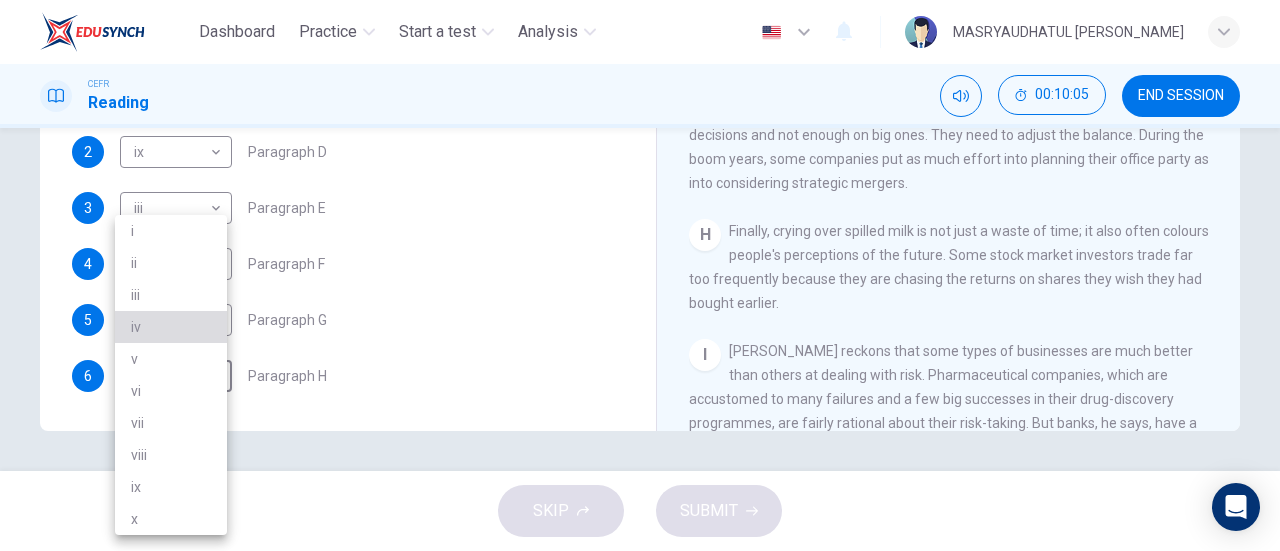 click on "iv" at bounding box center (171, 327) 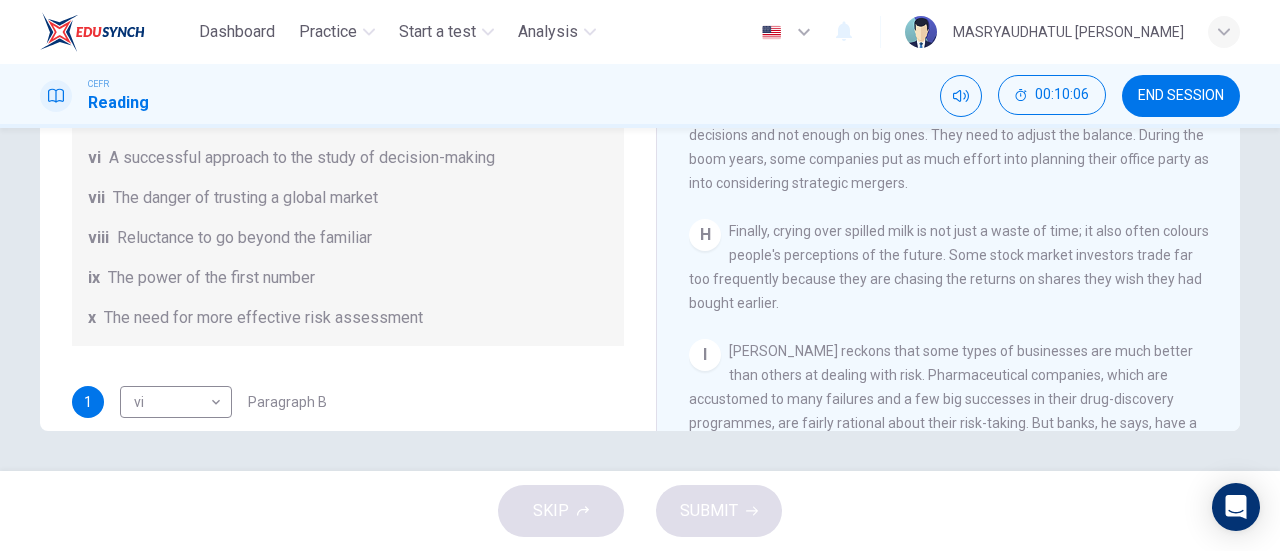 scroll, scrollTop: 0, scrollLeft: 0, axis: both 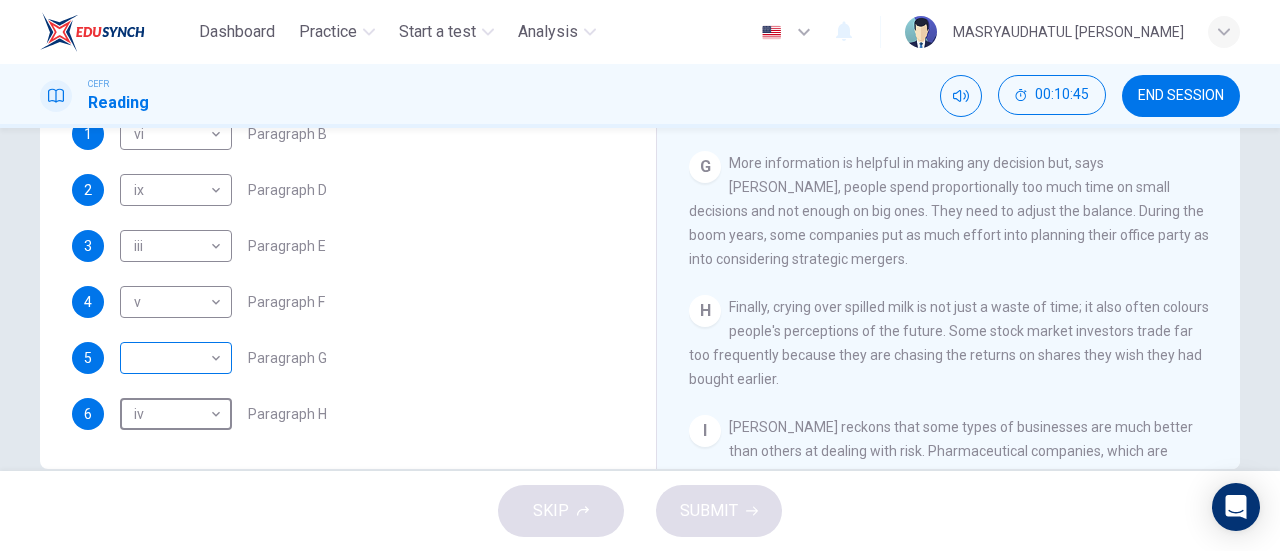 click on "Dashboard Practice Start a test Analysis English en ​ MASRYAUDHATUL NAJEEHA BINTI MOHD SYARUL CEFR Reading 00:10:45 END SESSION Questions 1 - 6 Reading Passage 1 has nine paragraphs  A-I
Choose the correct heading for Paragraphs  B  and  D-H  from the list of headings below.
Write the correct number  (i-xi)  in the boxes below. List of Headings i Not identifying the correct priorities ii A solution for the long term iii The difficulty of changing your mind iv Why looking back is unhelpful v Strengthening inner resources vi A successful approach to the study of decision-making vii The danger of trusting a global market viii Reluctance to go beyond the familiar ix The power of the first number x The need for more effective risk assessment 1 vi vi ​ Paragraph B 2 ix ix ​ Paragraph D 3 iii iii ​ Paragraph E 4 v v ​ Paragraph F 5 ​ ​ Paragraph G 6 iv iv ​ Paragraph H Why Risks Can Go Wrong CLICK TO ZOOM Click to Zoom A B C D E F G H I SKIP SUBMIT EduSynch - Online Language Proficiency Testing" at bounding box center (640, 275) 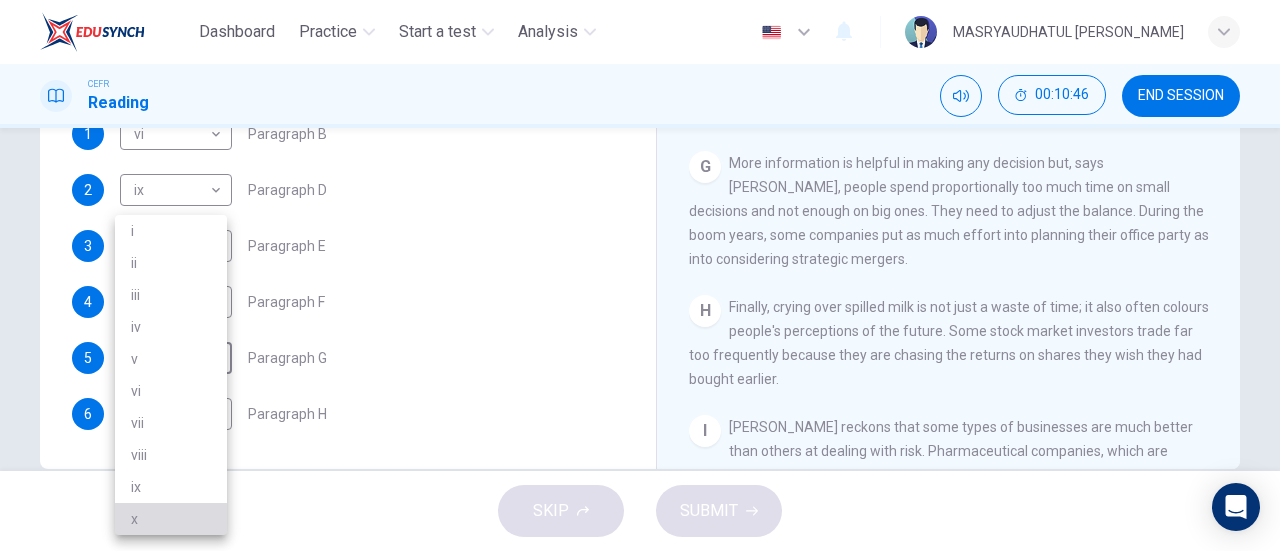 click on "x" at bounding box center (171, 519) 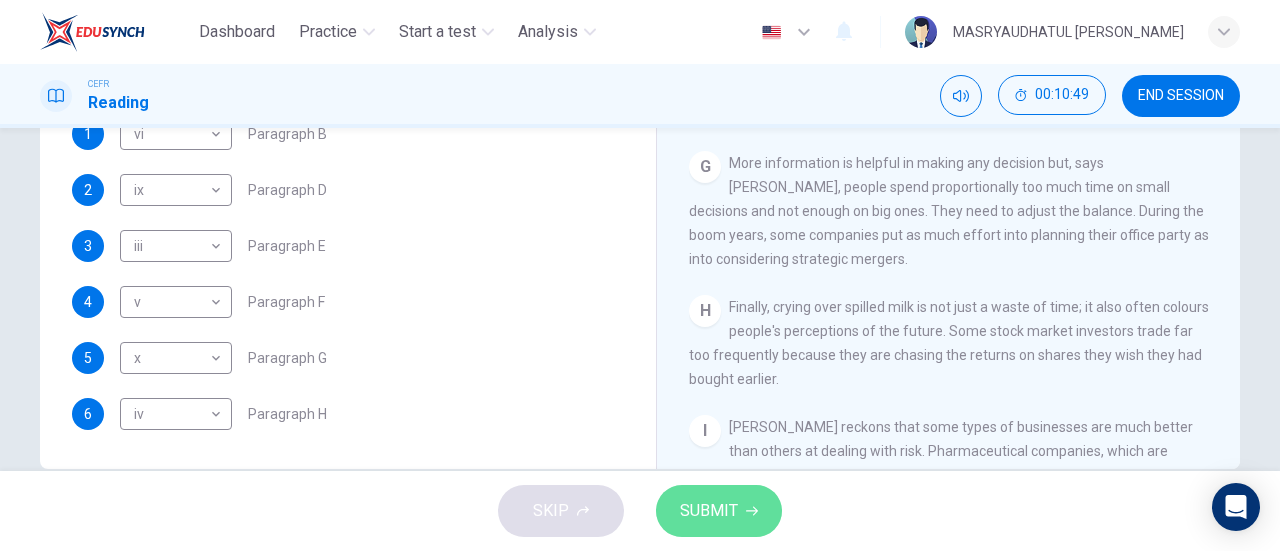 click on "SUBMIT" at bounding box center [719, 511] 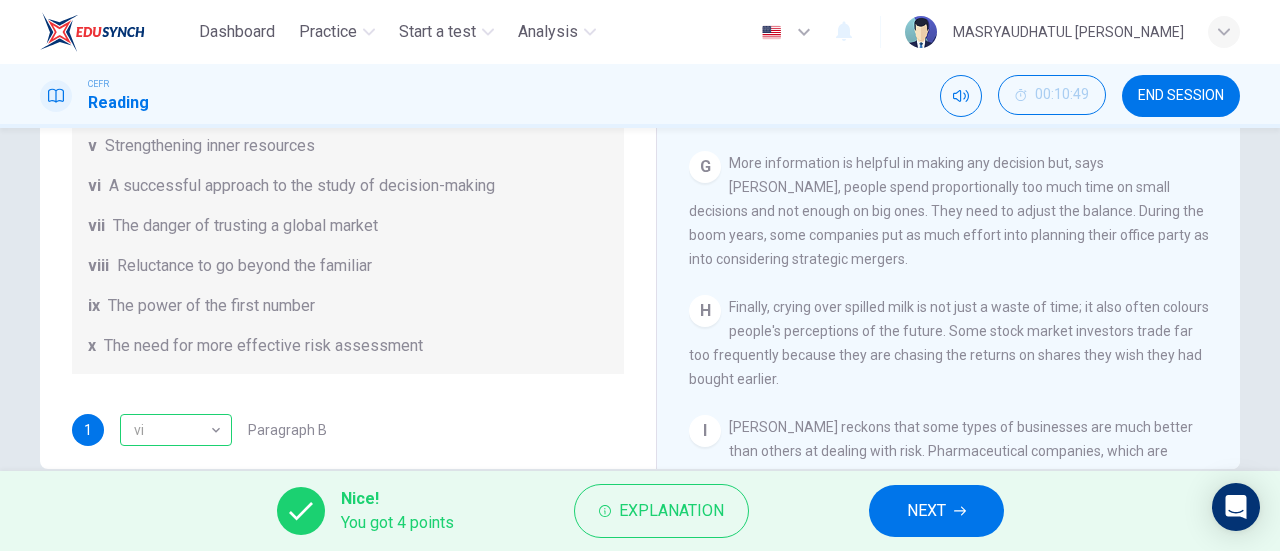 scroll, scrollTop: 88, scrollLeft: 0, axis: vertical 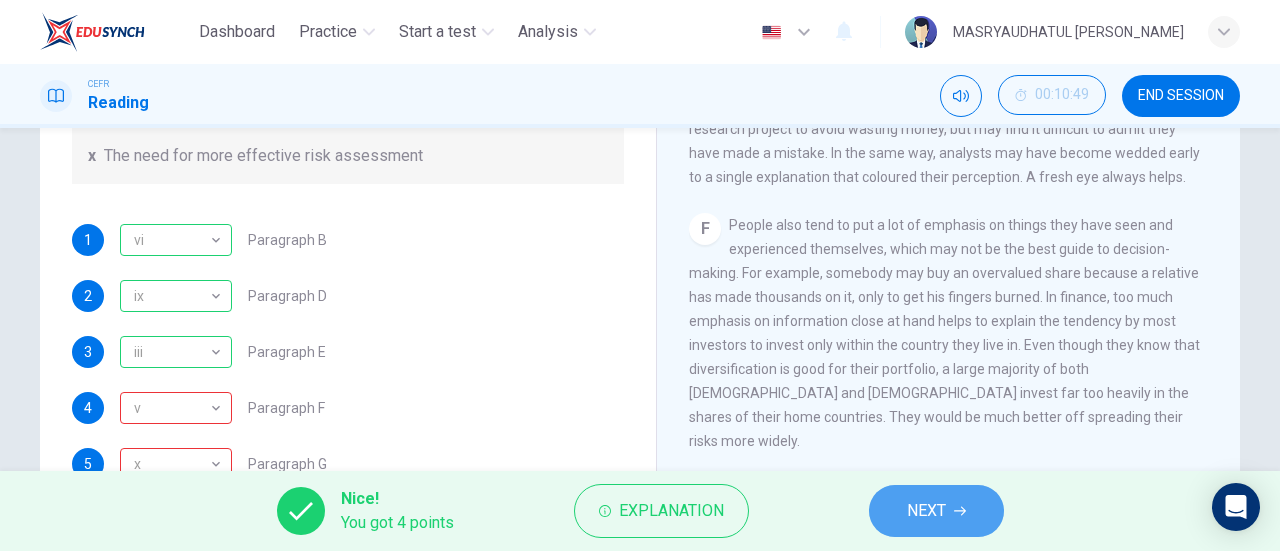 click on "NEXT" at bounding box center (926, 511) 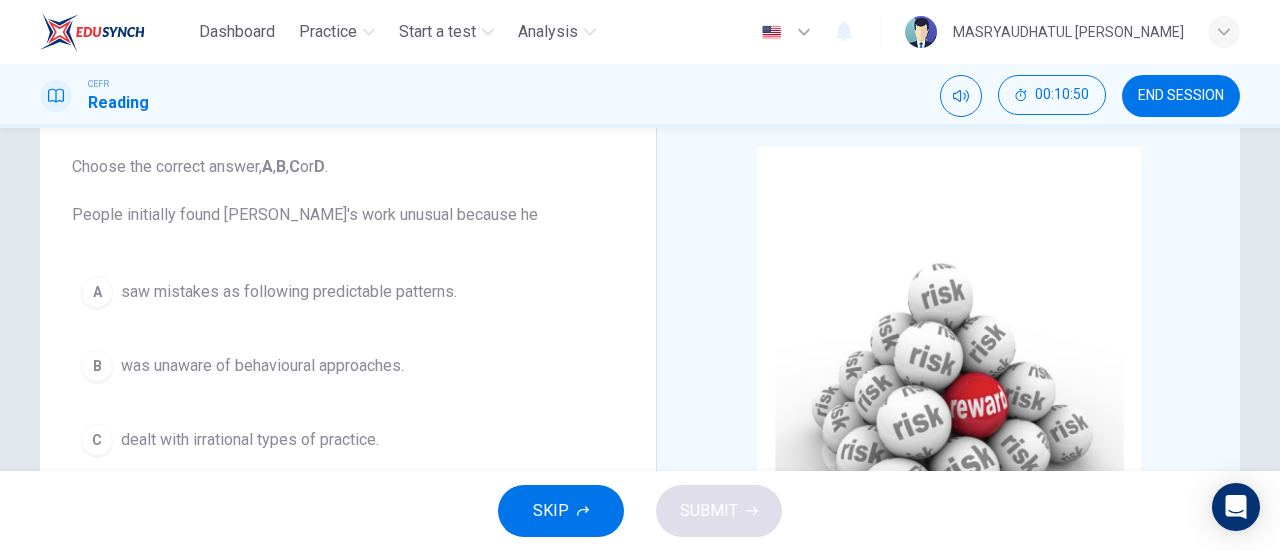 scroll, scrollTop: 106, scrollLeft: 0, axis: vertical 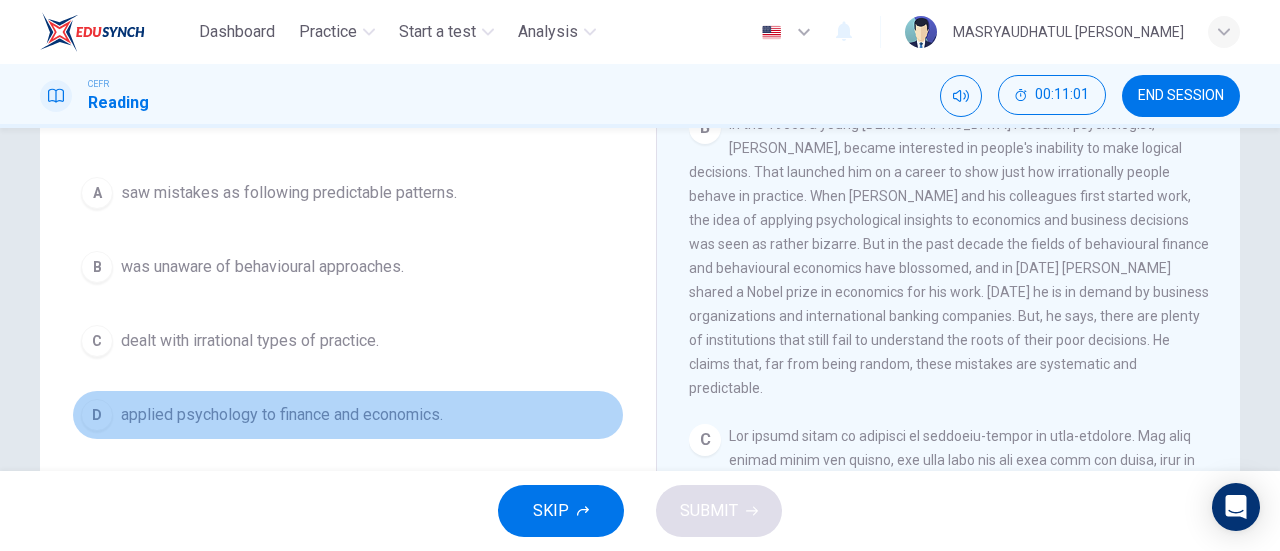 click on "D applied psychology to finance and economics." at bounding box center [348, 415] 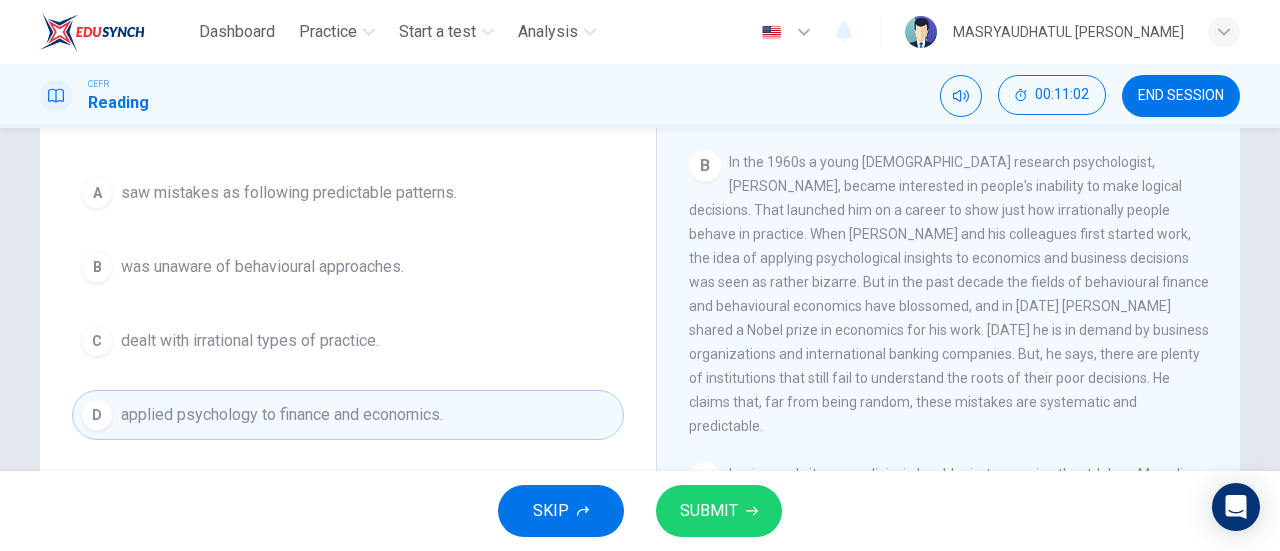 scroll, scrollTop: 460, scrollLeft: 0, axis: vertical 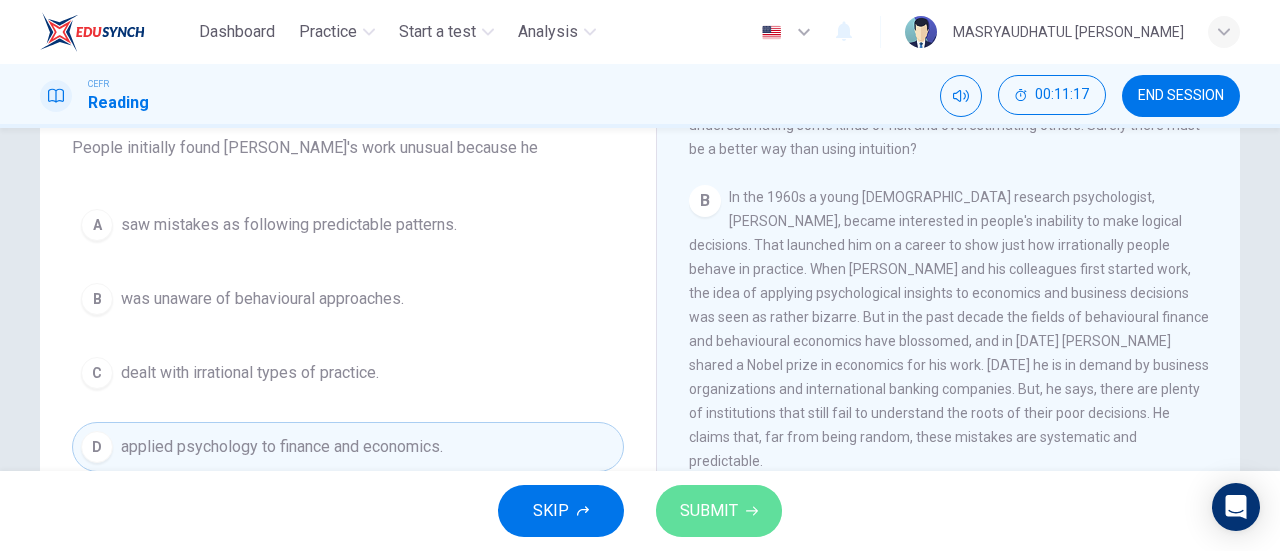 click on "SUBMIT" at bounding box center (719, 511) 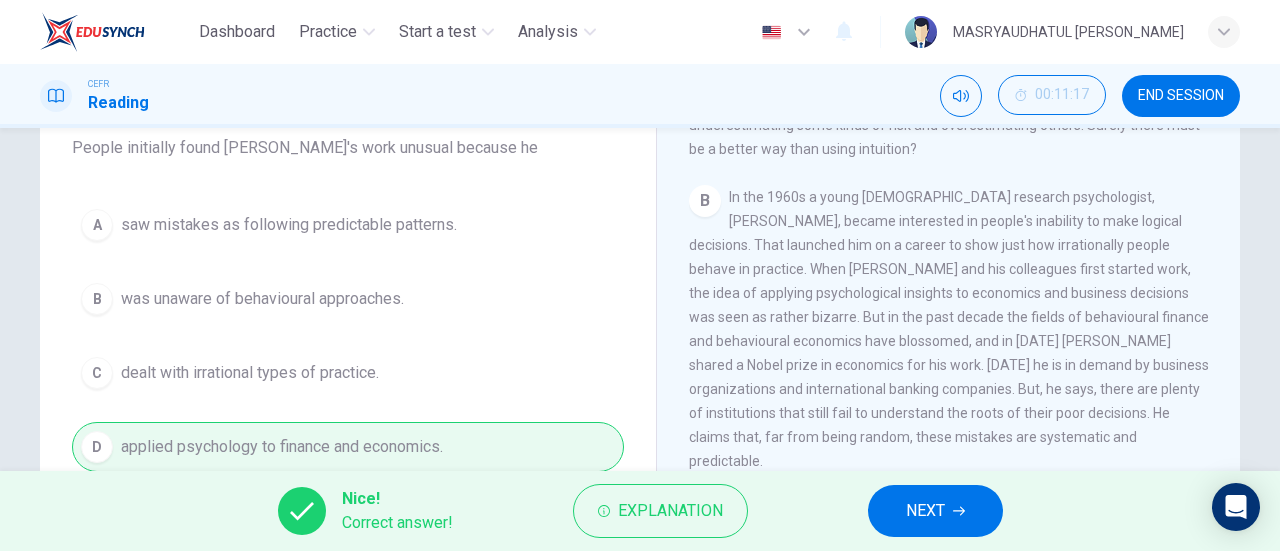 click on "NEXT" at bounding box center (925, 511) 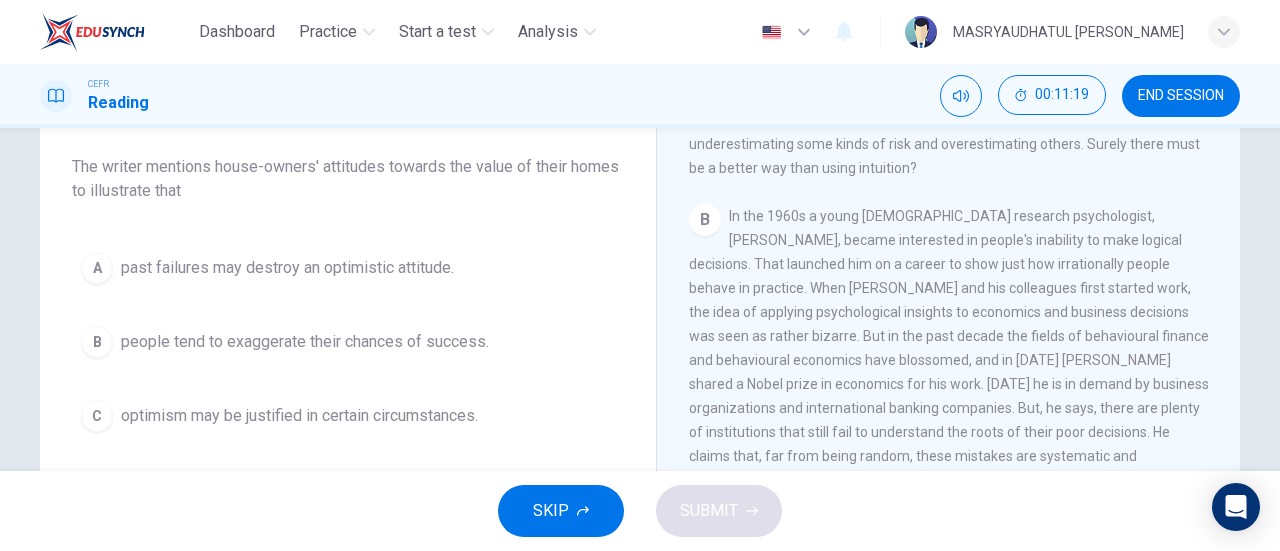 scroll, scrollTop: 192, scrollLeft: 0, axis: vertical 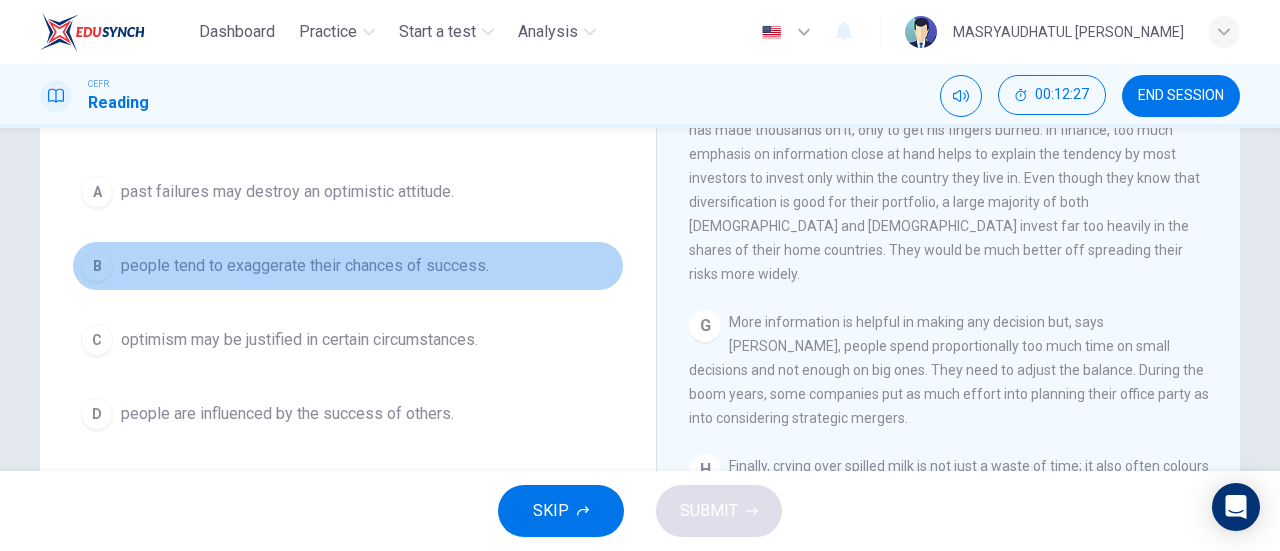 click on "B people tend to exaggerate their chances of success." at bounding box center [348, 266] 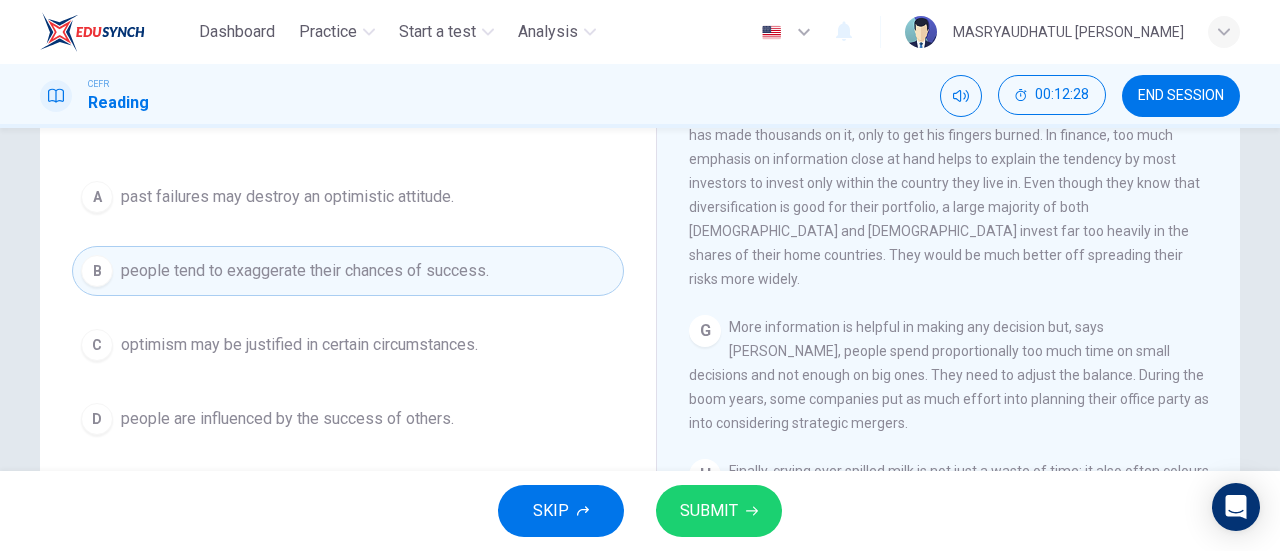 scroll, scrollTop: 227, scrollLeft: 0, axis: vertical 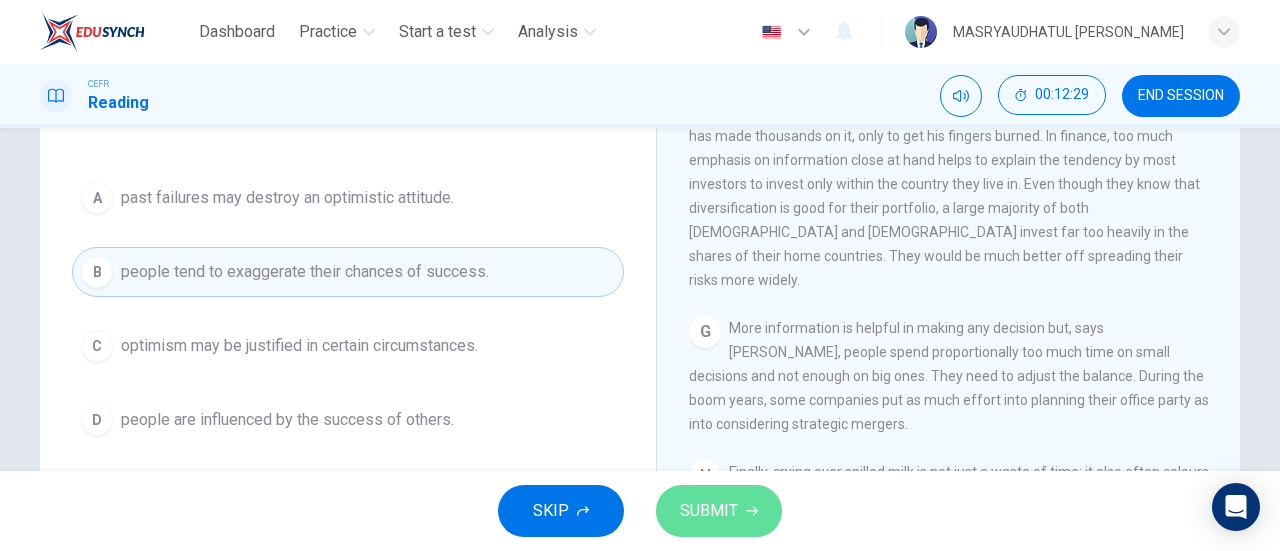 click 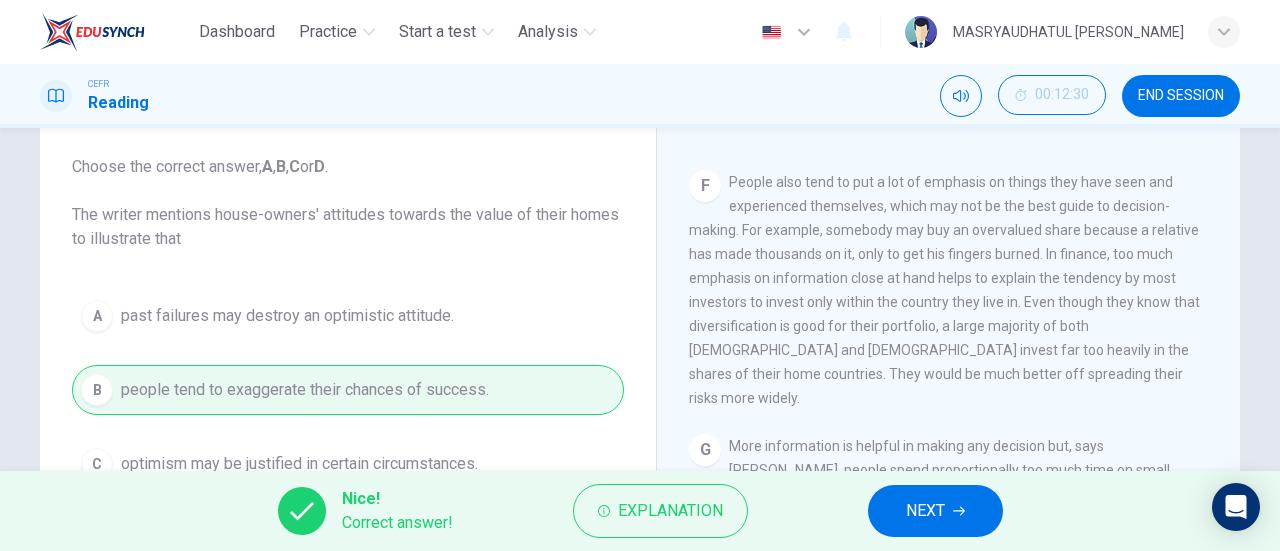 scroll, scrollTop: 108, scrollLeft: 0, axis: vertical 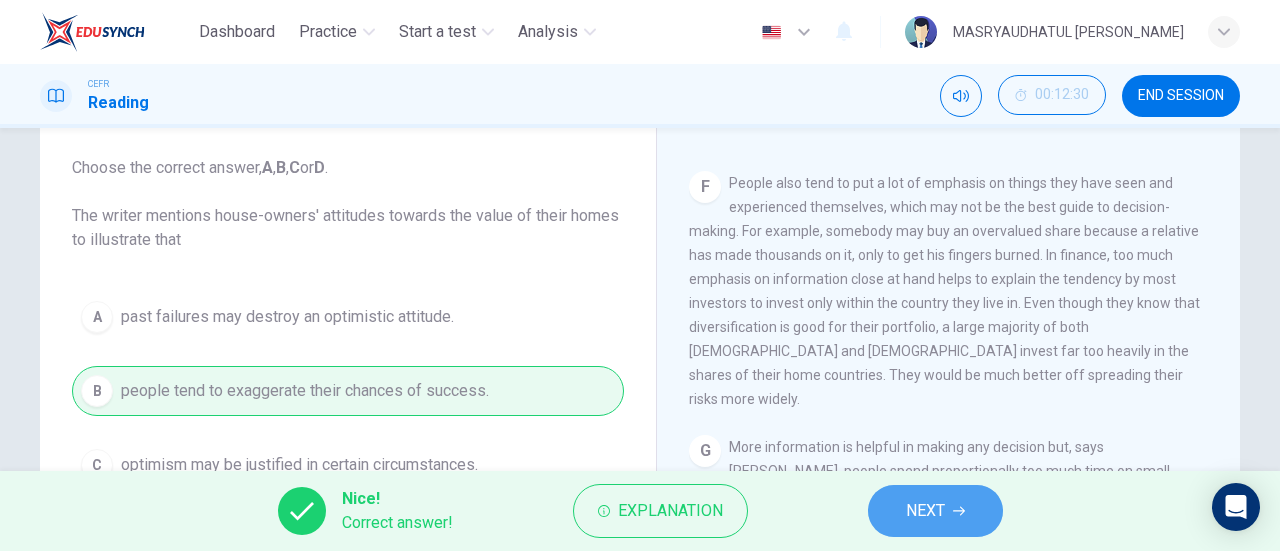 click on "NEXT" at bounding box center (925, 511) 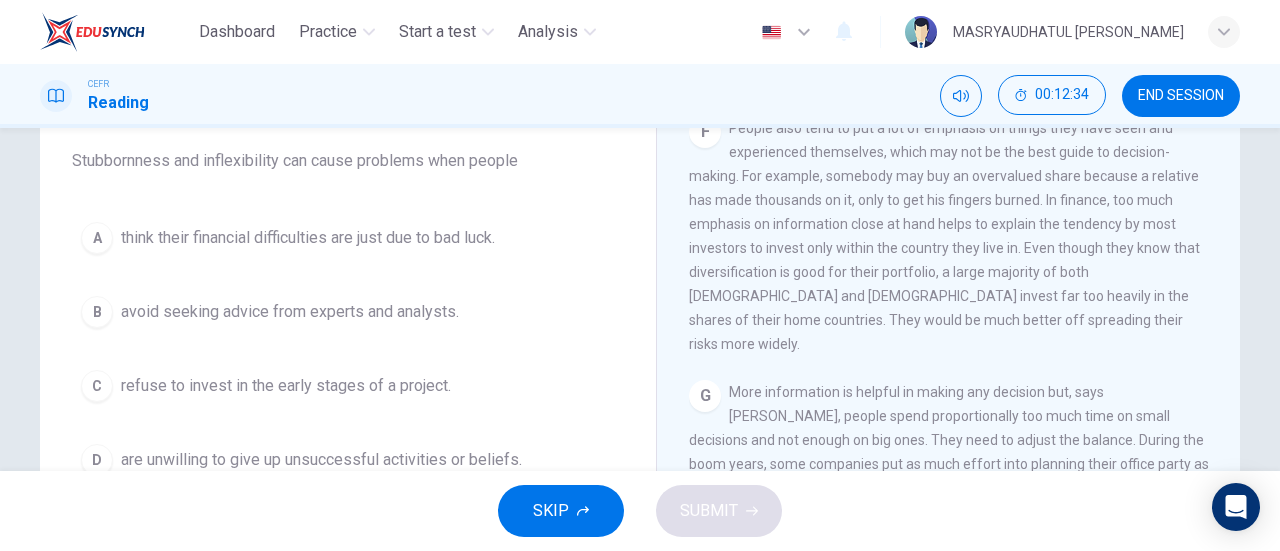 scroll, scrollTop: 176, scrollLeft: 0, axis: vertical 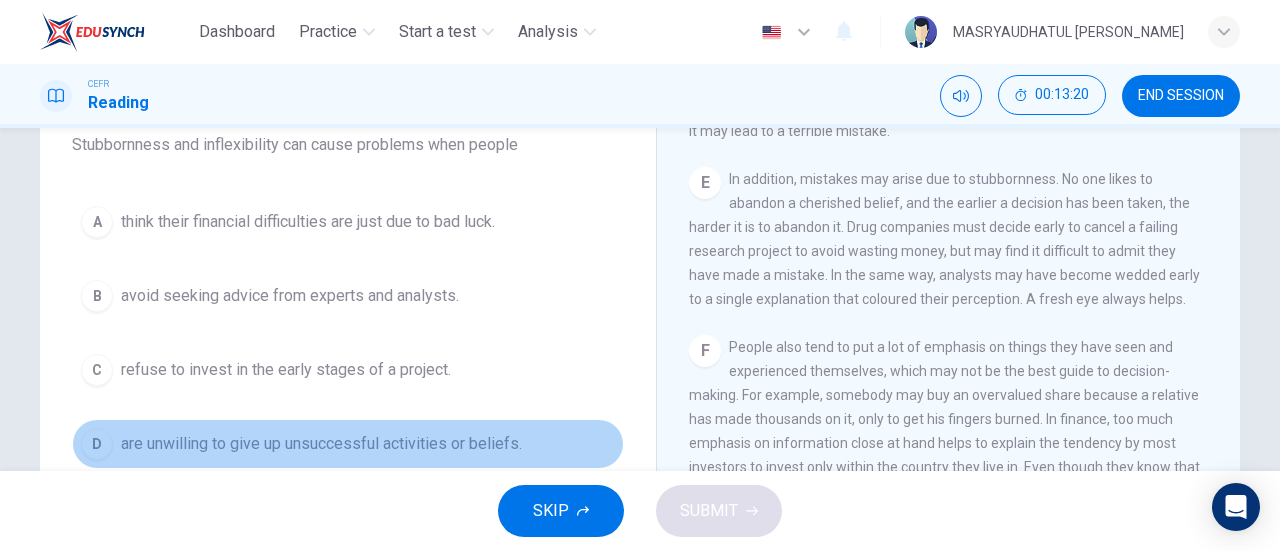 click on "D are unwilling to give up unsuccessful activities or beliefs." at bounding box center (348, 444) 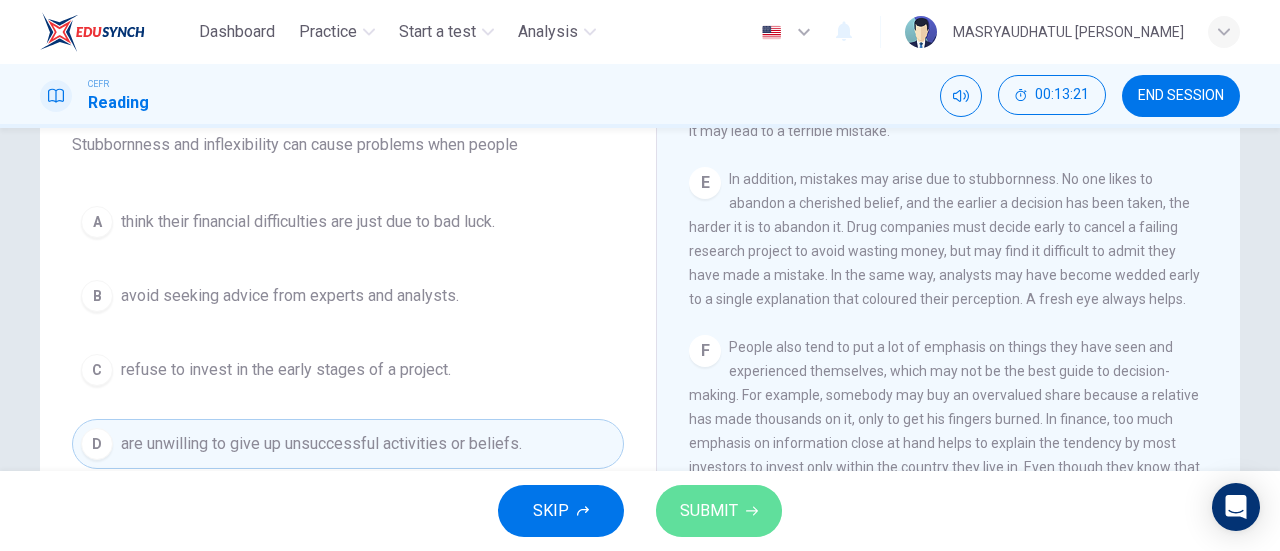 click on "SUBMIT" at bounding box center (709, 511) 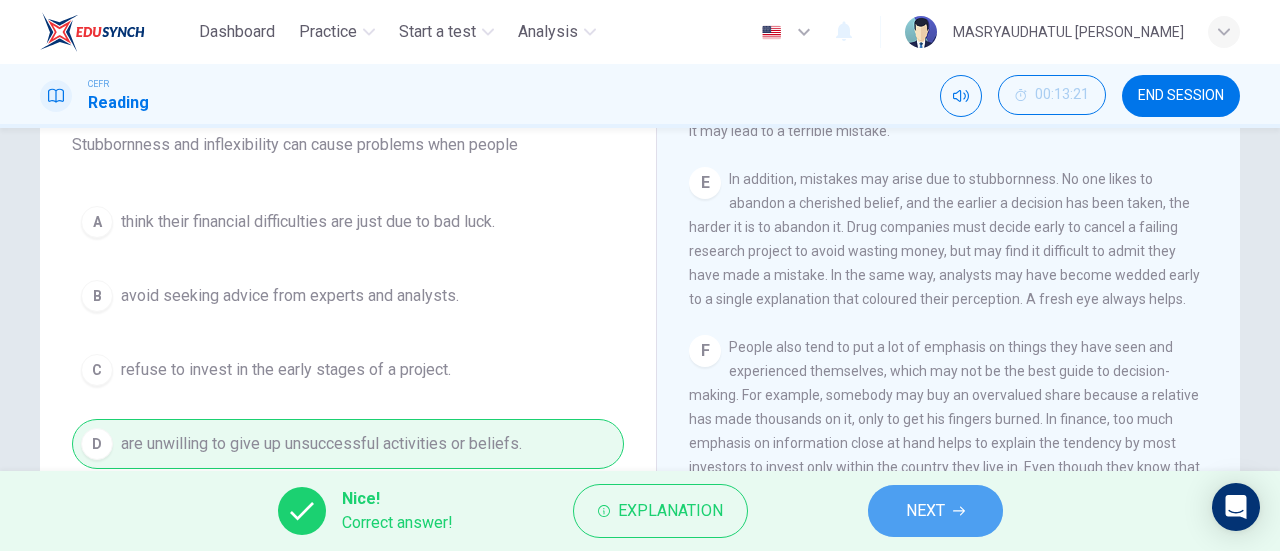 click on "NEXT" at bounding box center [925, 511] 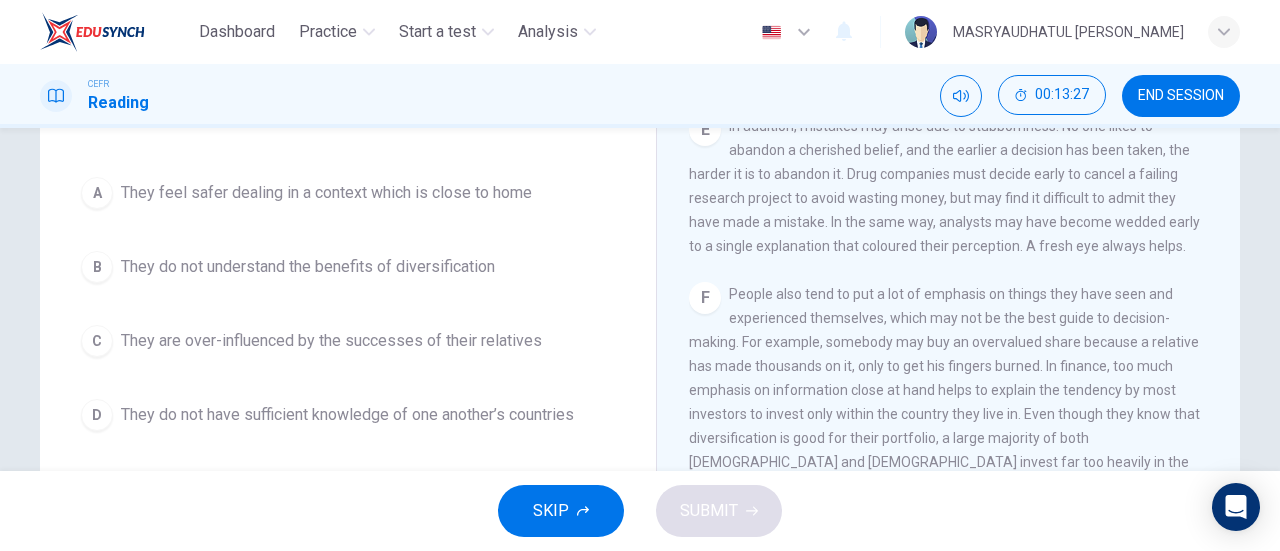 scroll, scrollTop: 235, scrollLeft: 0, axis: vertical 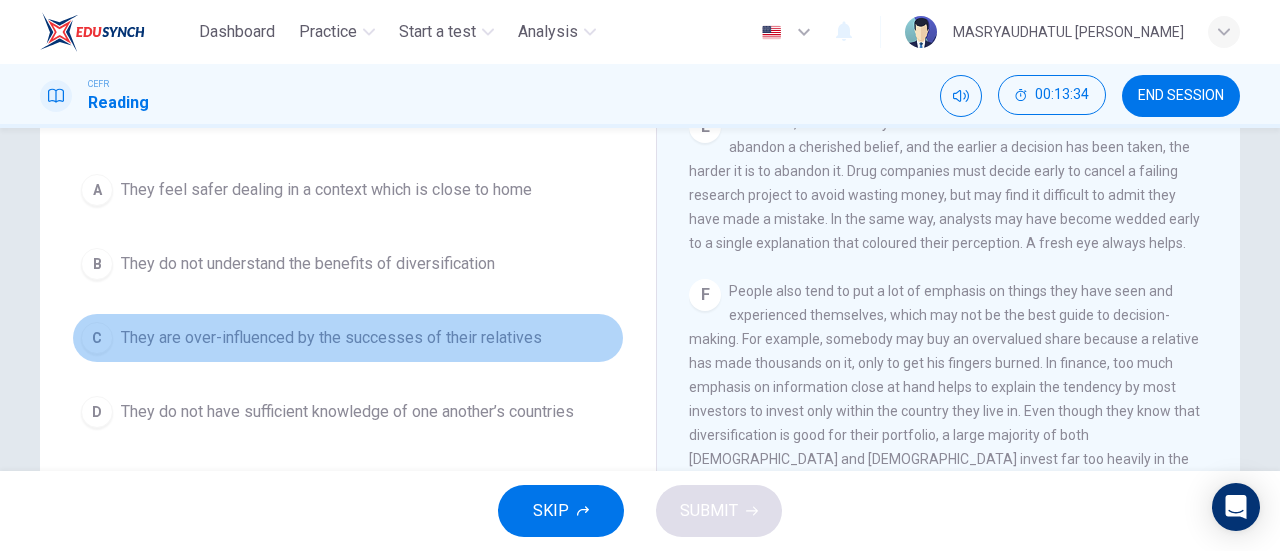 click on "They are over-influenced by the successes of their relatives" at bounding box center (331, 338) 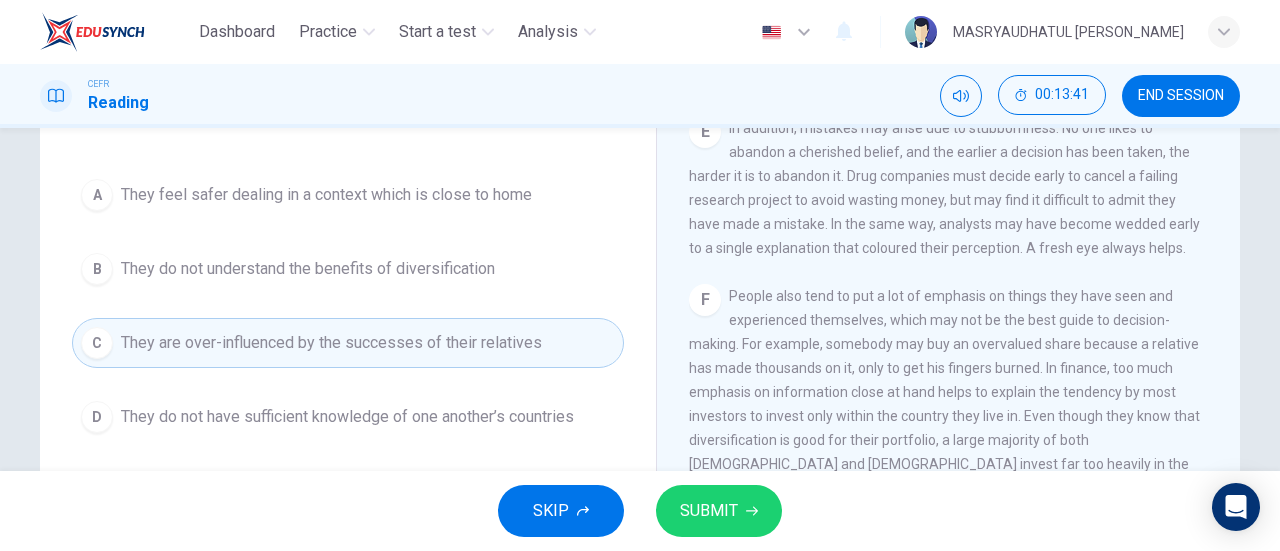 scroll, scrollTop: 231, scrollLeft: 0, axis: vertical 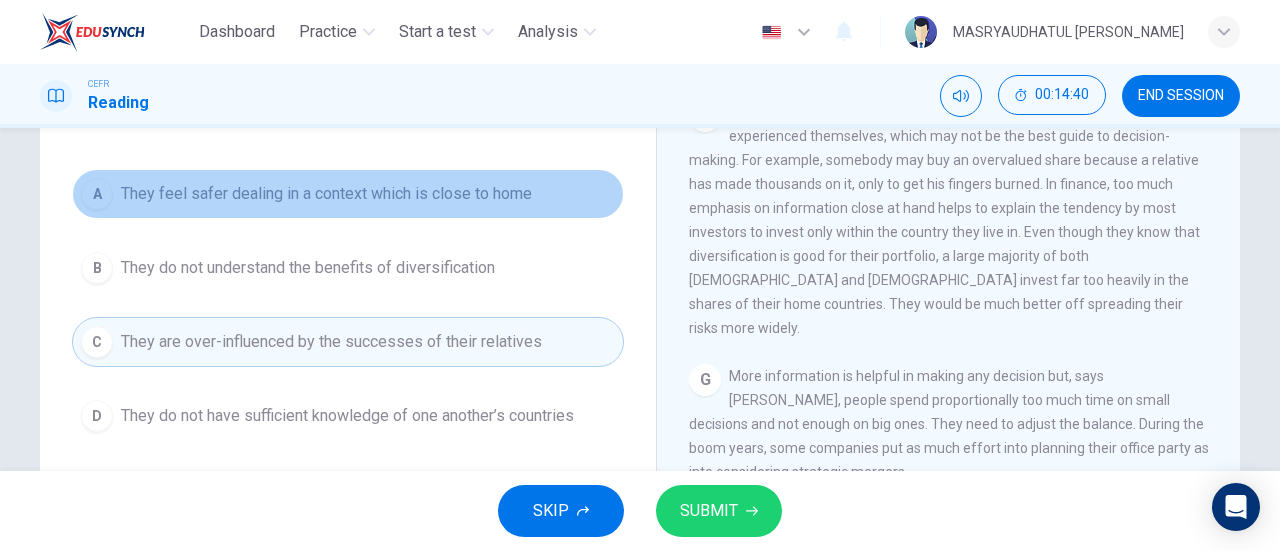 click on "A They feel safer dealing in a context which is close to home" at bounding box center (348, 194) 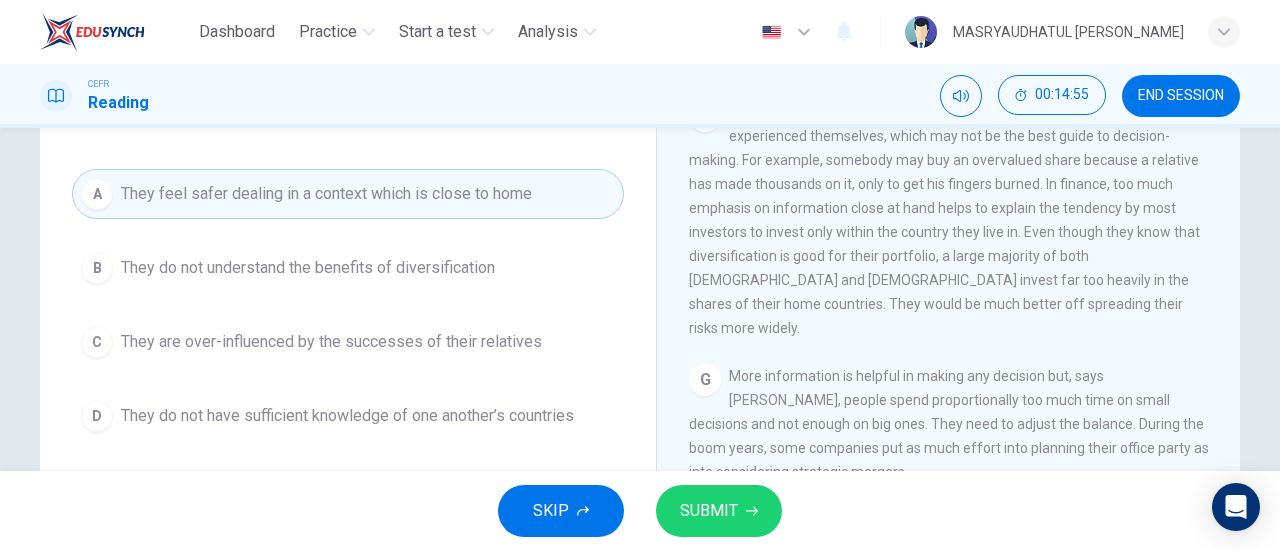 click on "SKIP SUBMIT" at bounding box center (640, 511) 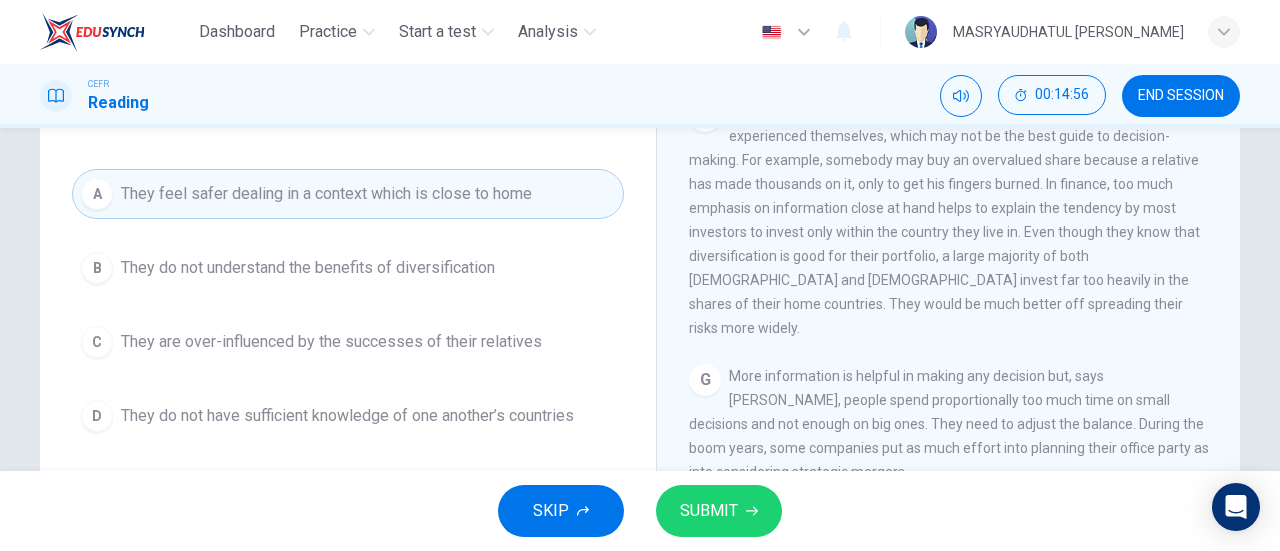click 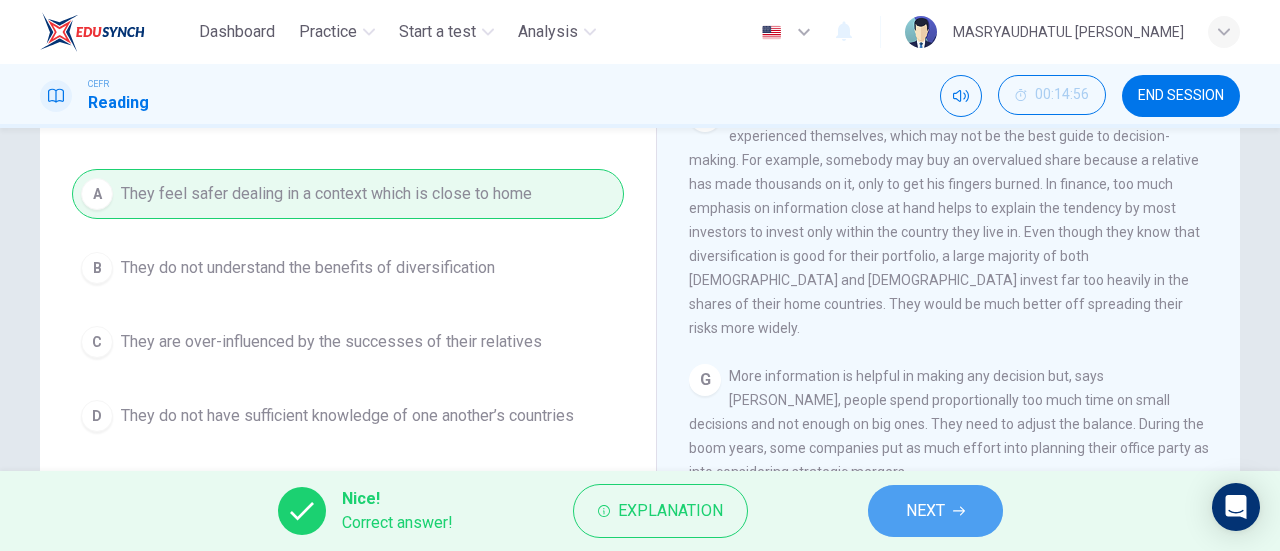 click on "NEXT" at bounding box center [935, 511] 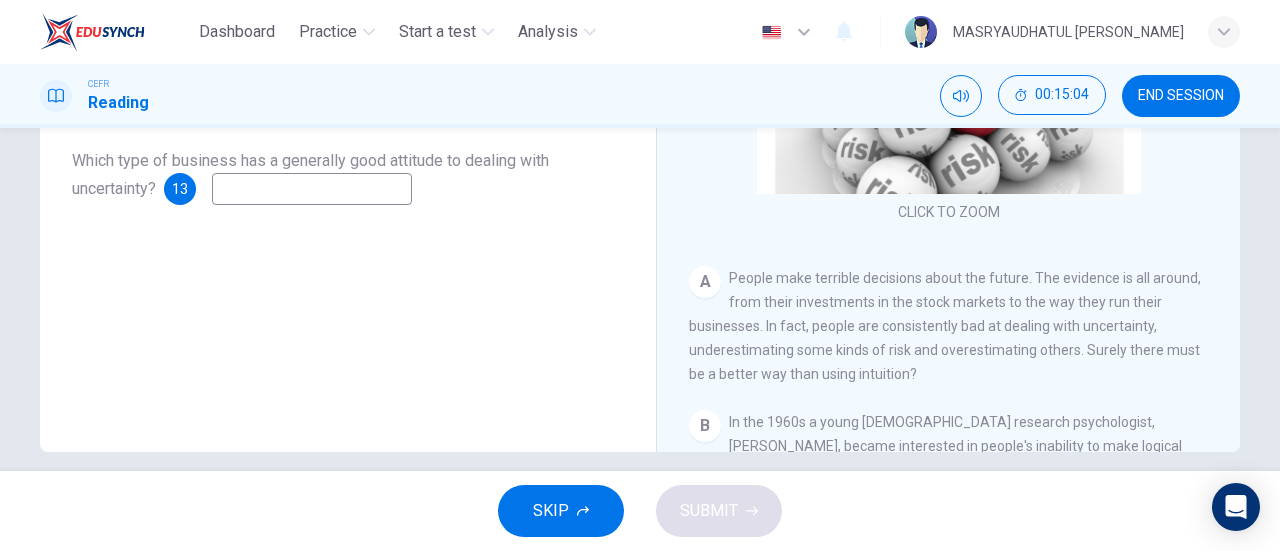 scroll, scrollTop: 432, scrollLeft: 0, axis: vertical 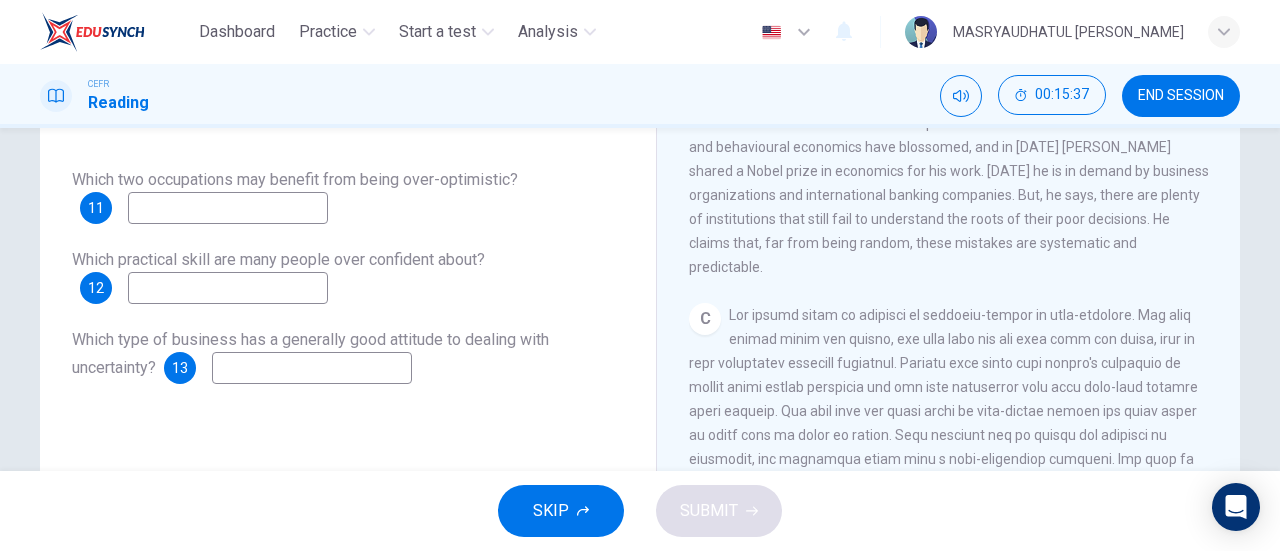 click on "Which two occupations may benefit from being over-optimistic?  11 Which practical skill are many people over confident about?  12 Which type of business has a generally good attitude to dealing with uncertainty?  13" at bounding box center [348, 276] 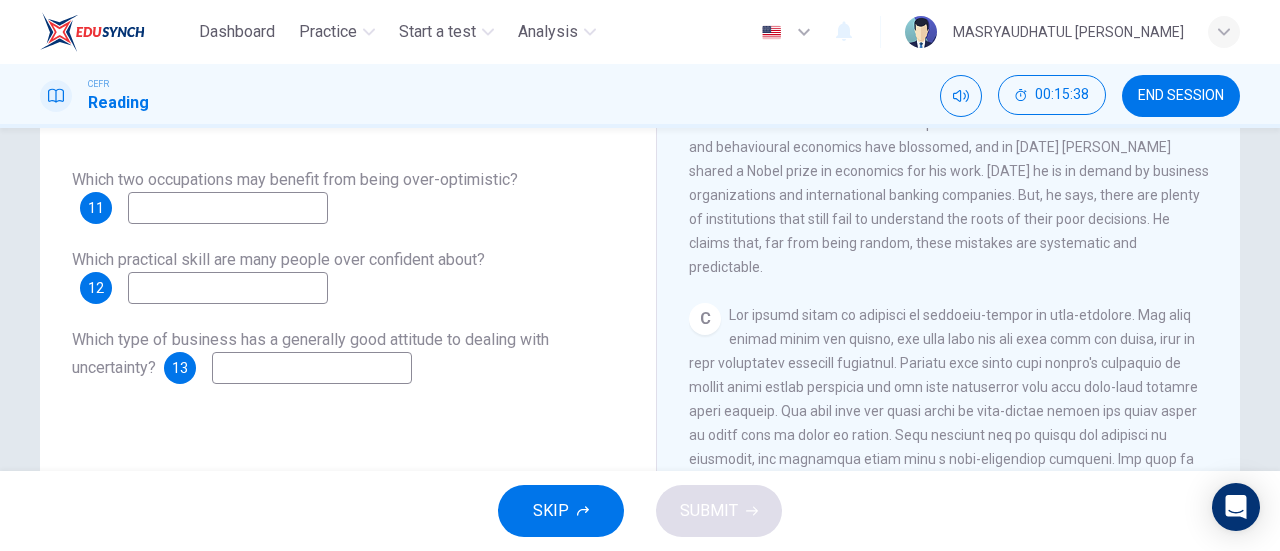 click at bounding box center (228, 208) 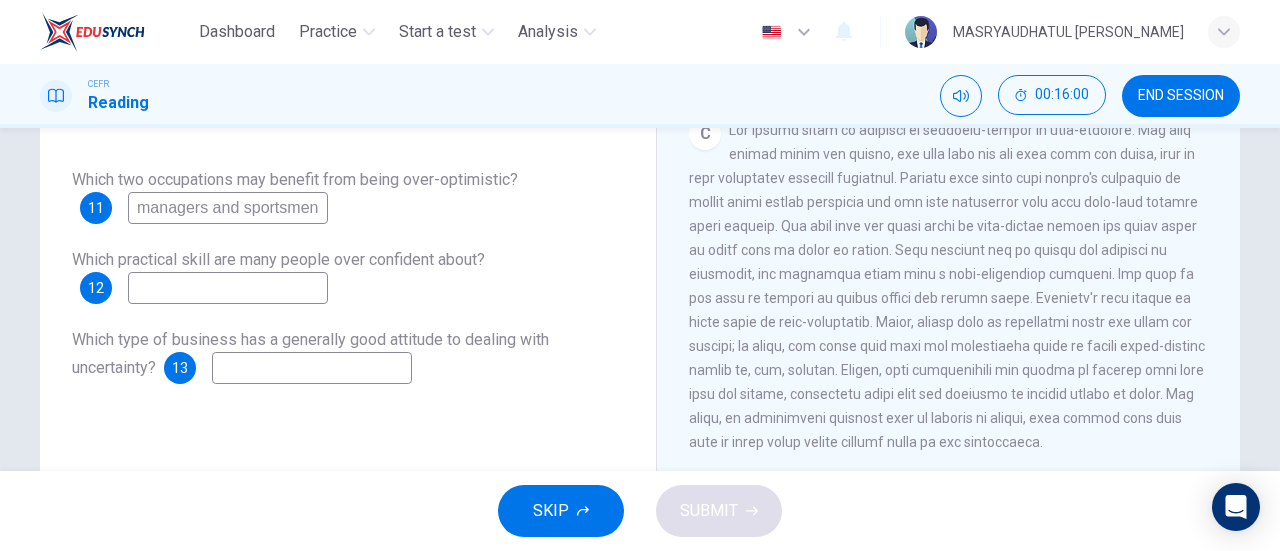 scroll, scrollTop: 786, scrollLeft: 0, axis: vertical 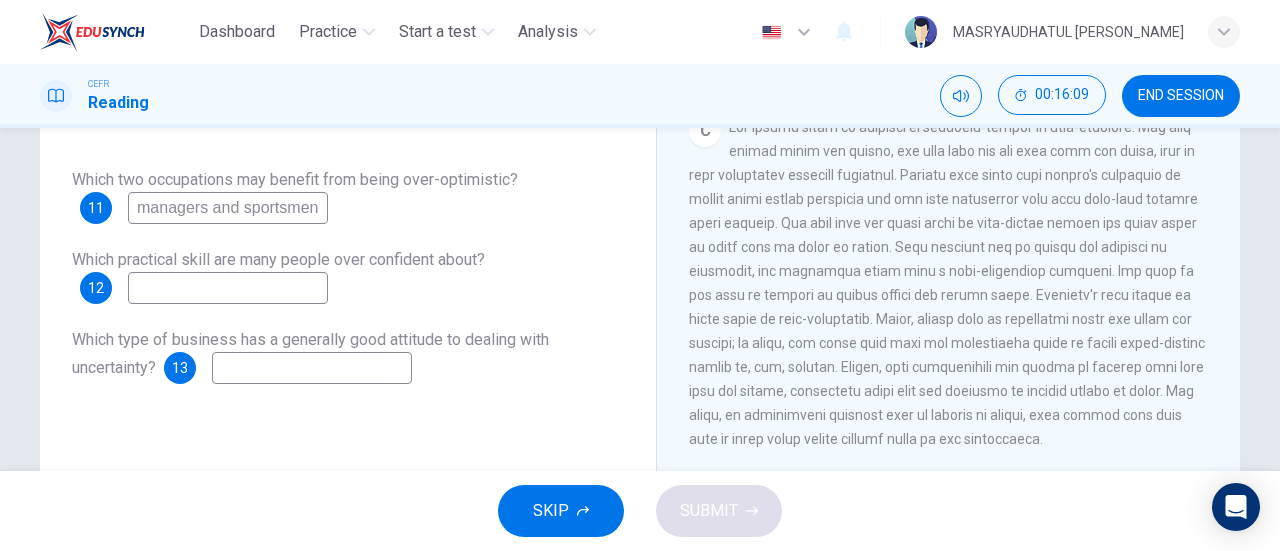 type on "managers and sportsmen" 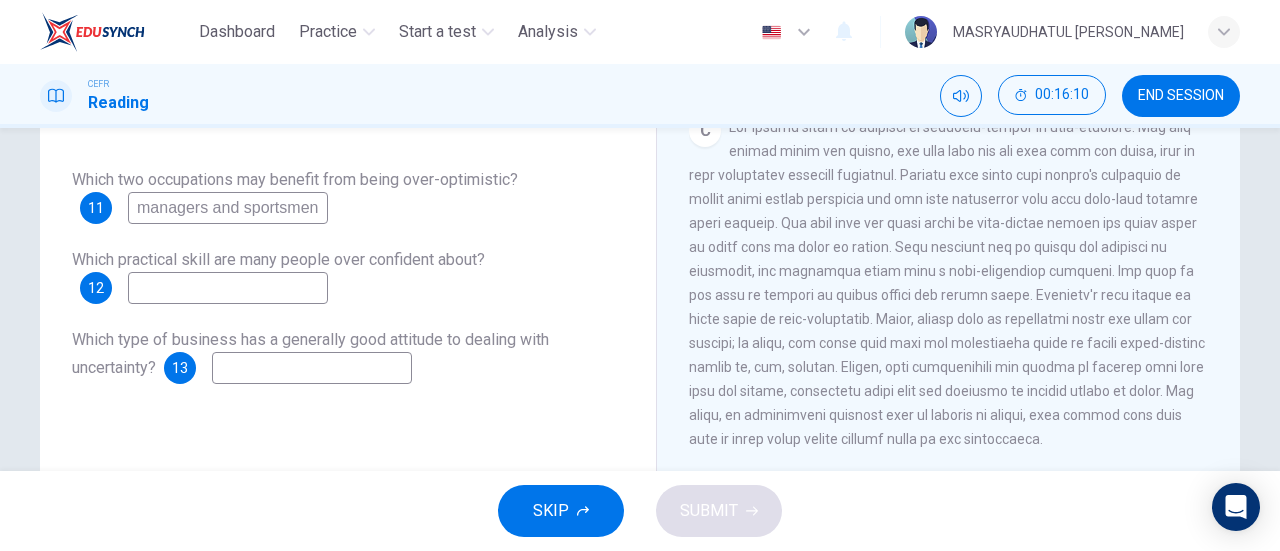click at bounding box center (228, 288) 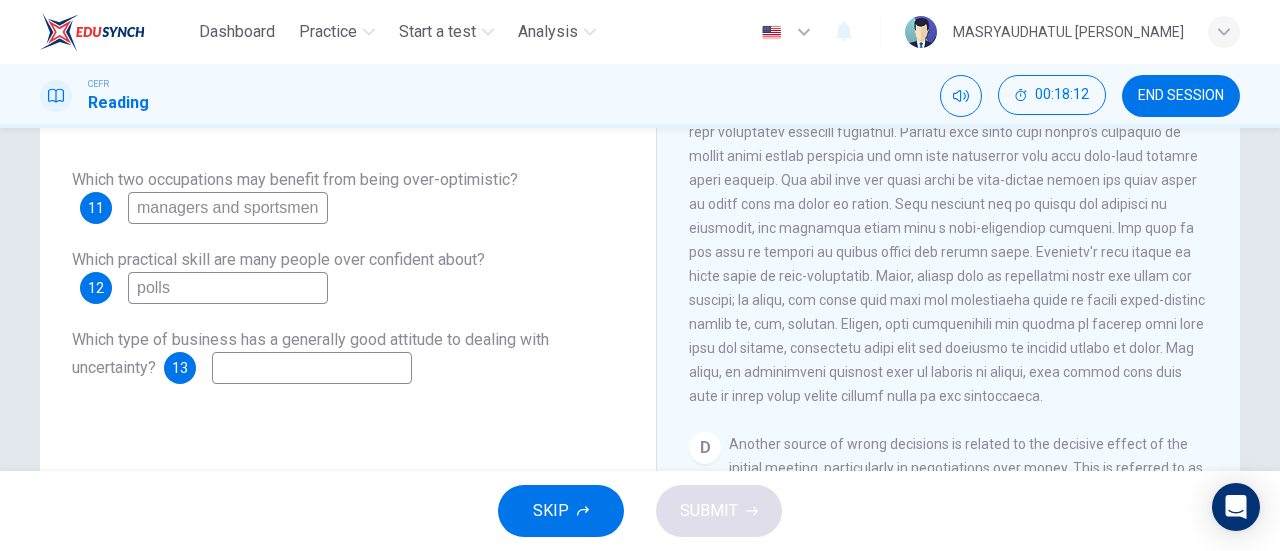 scroll, scrollTop: 883, scrollLeft: 0, axis: vertical 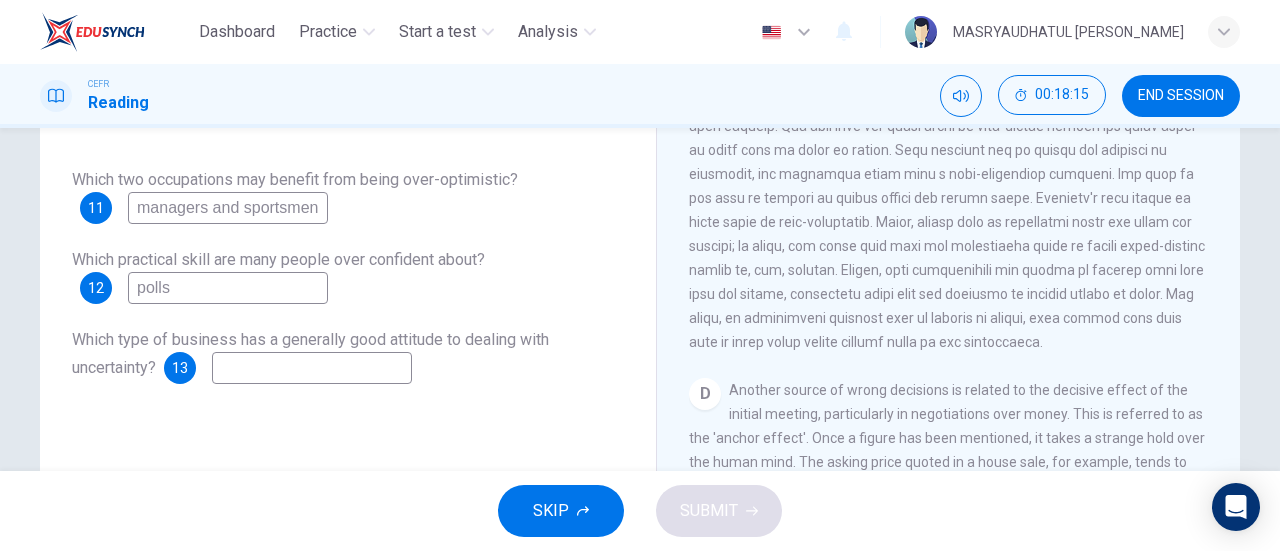 type on "polls" 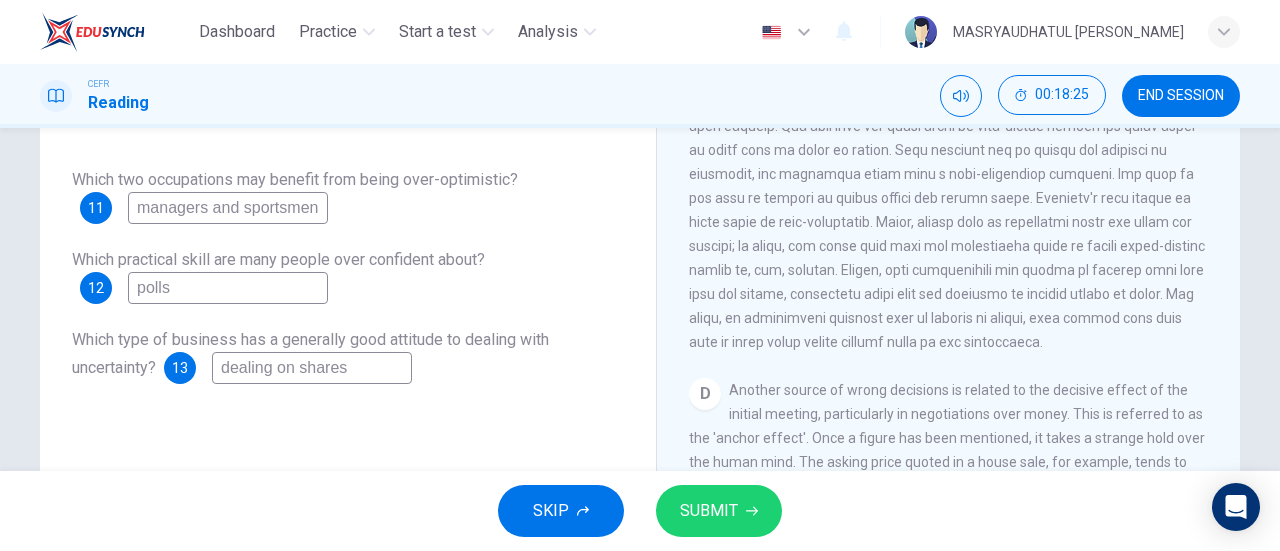 type on "dealing on shares" 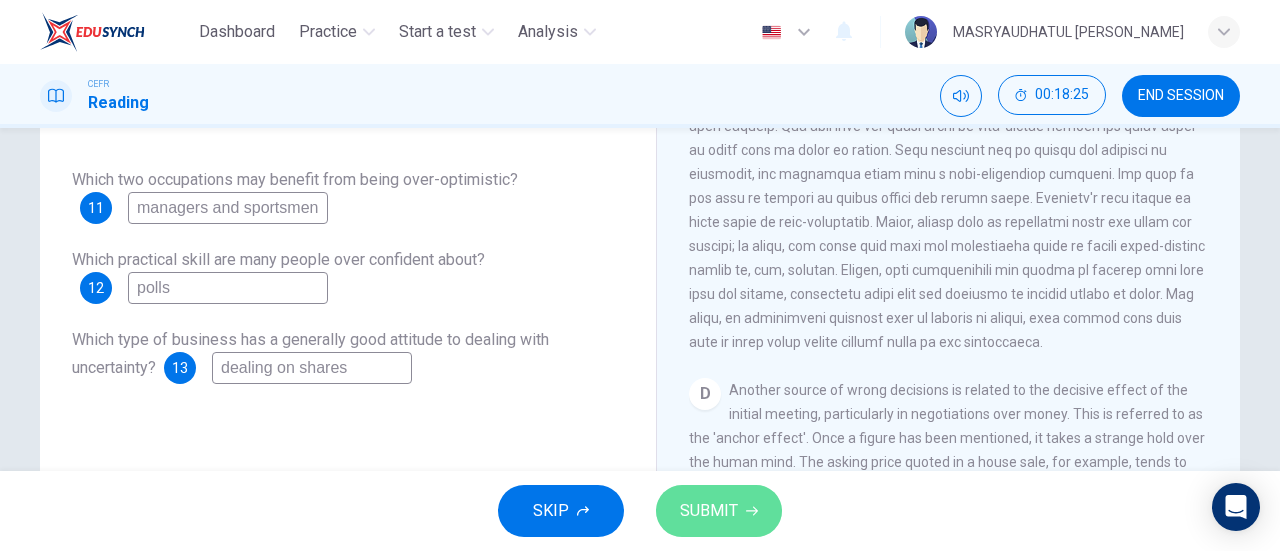 click on "SUBMIT" at bounding box center [709, 511] 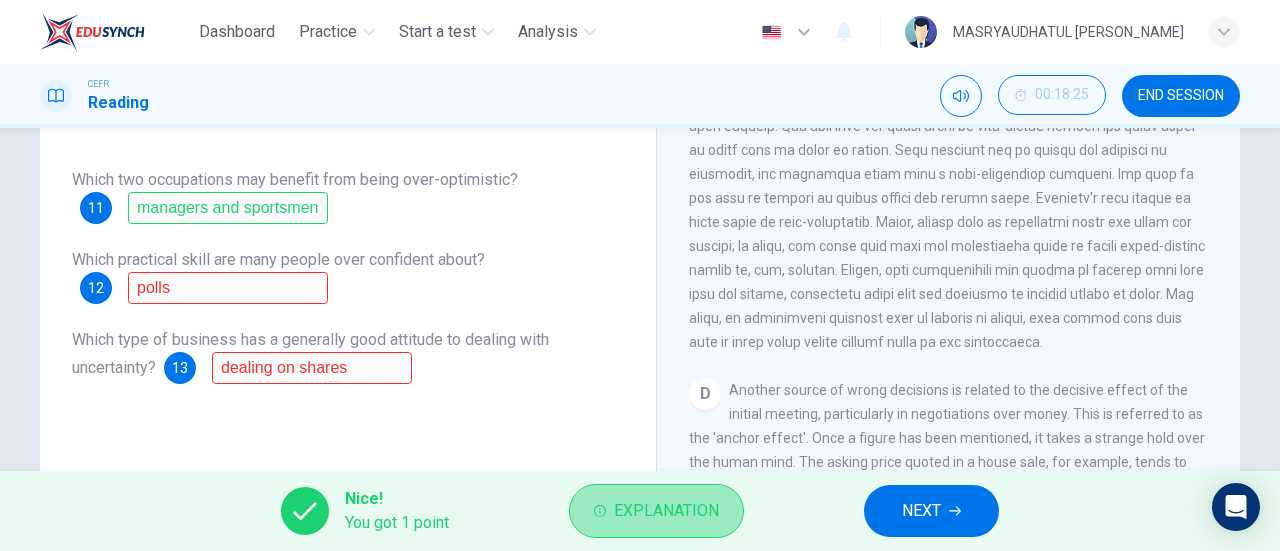 click on "Explanation" at bounding box center (666, 511) 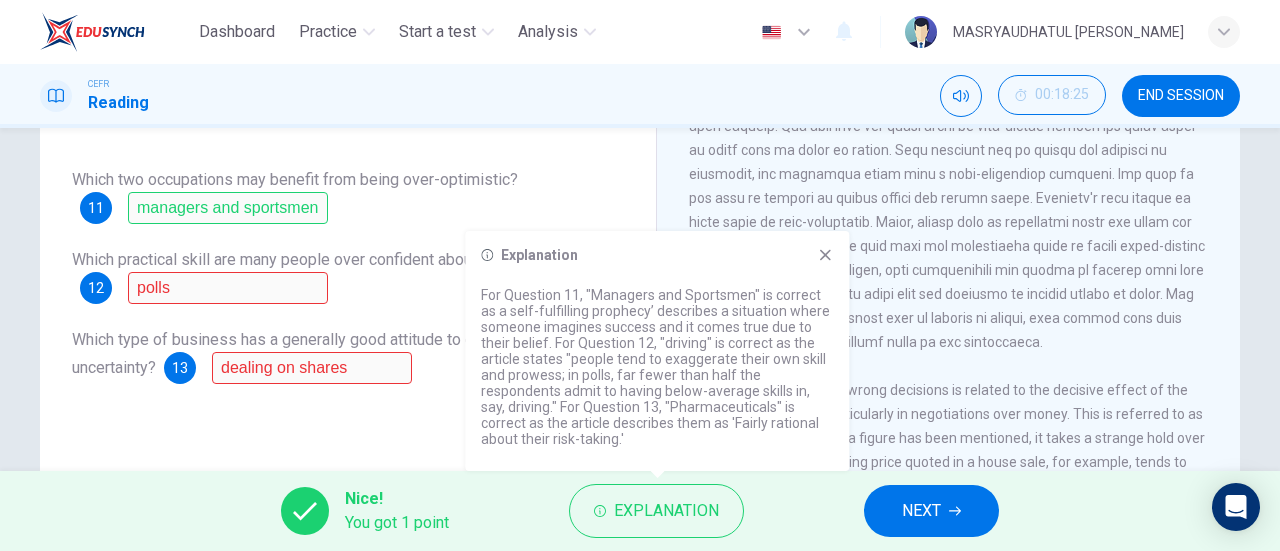 click on "Explanation For Question 11, "Managers and Sportsmen" is correct as a self-fulfilling prophecy’ describes a situation where someone imagines success and it comes true due to their belief.
For Question 12, "driving" is correct as the article states "people tend to exaggerate their own skill and prowess; in polls, far fewer than half the respondents admit to having below-average skills in, say, driving."
For Question 13, "Pharmaceuticals" is correct as the article describes them as 'Fairly rational about their risk-taking.'" at bounding box center [657, 351] 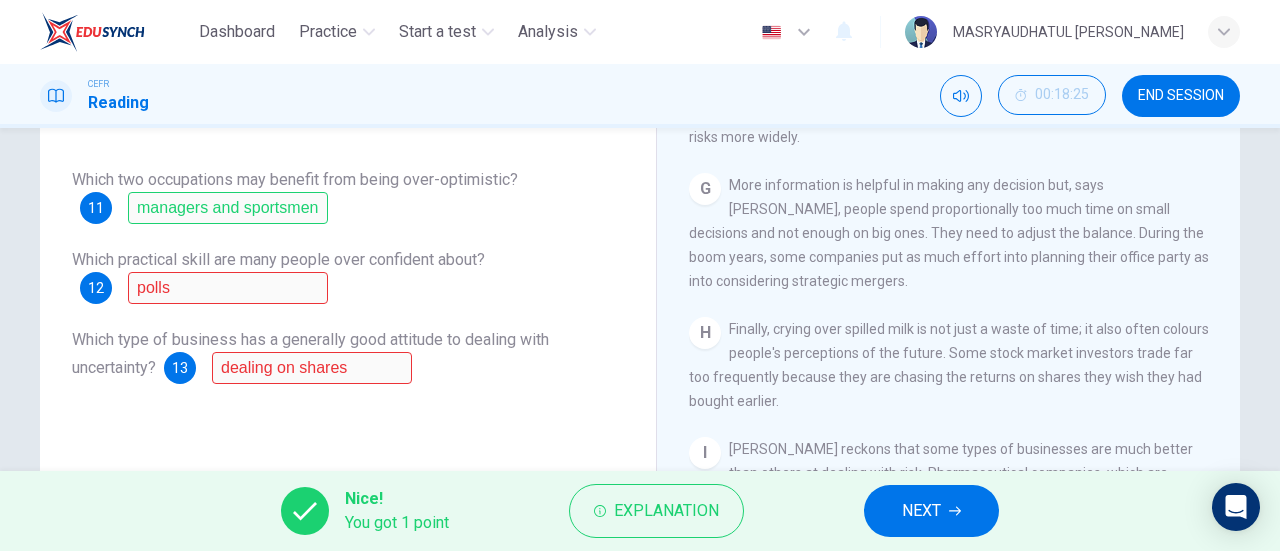 scroll, scrollTop: 1806, scrollLeft: 0, axis: vertical 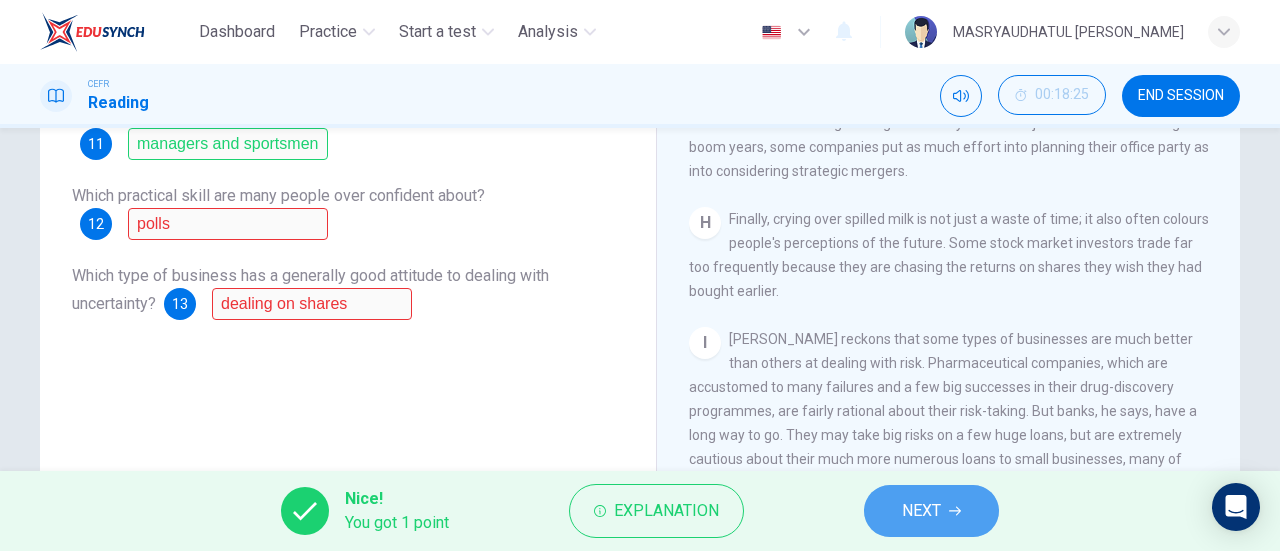 click on "NEXT" at bounding box center [921, 511] 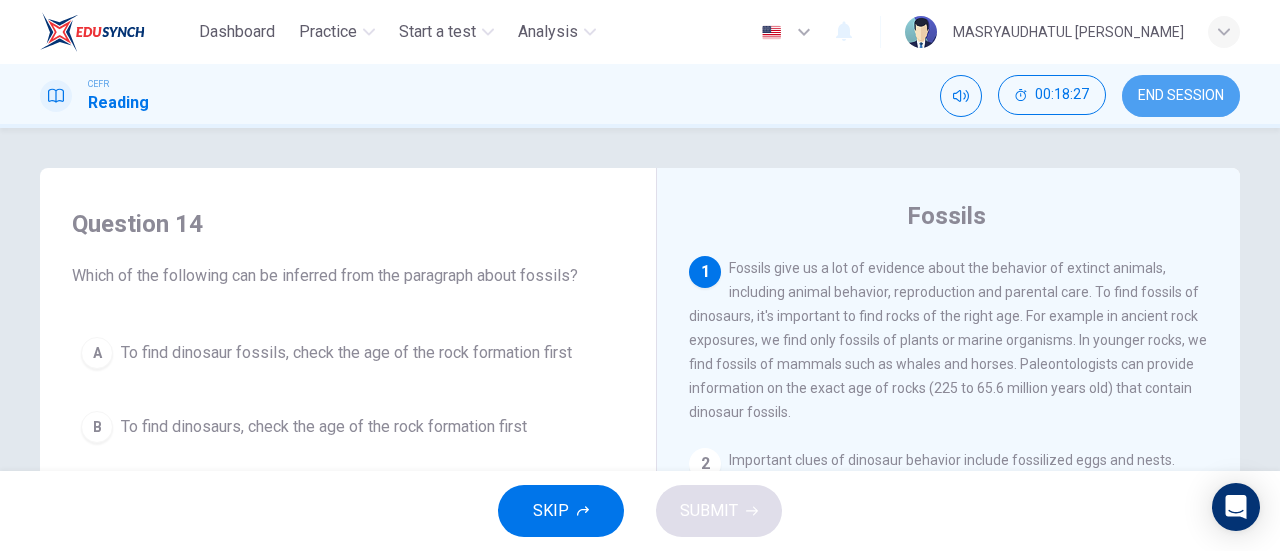 click on "END SESSION" at bounding box center [1181, 96] 